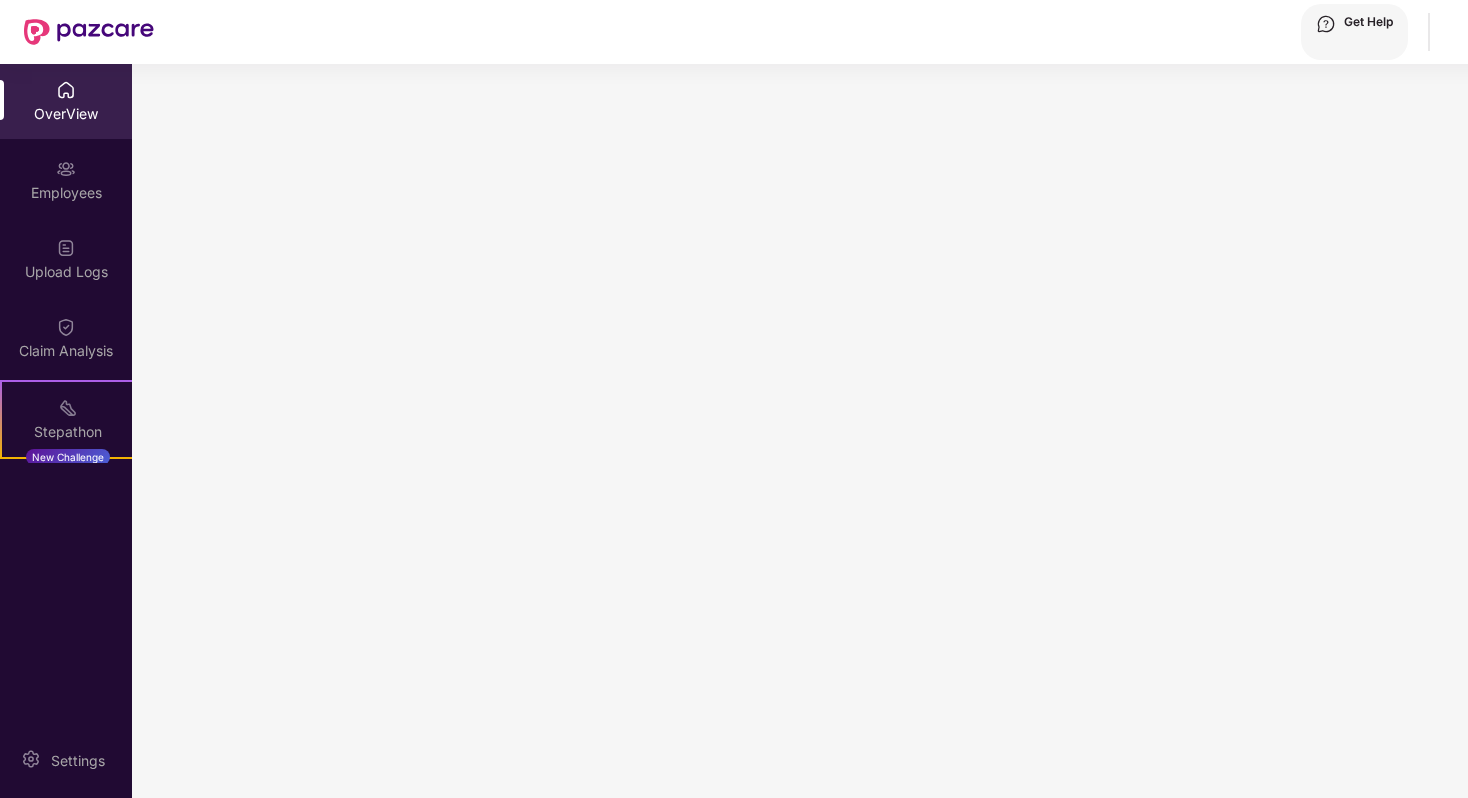 scroll, scrollTop: 0, scrollLeft: 0, axis: both 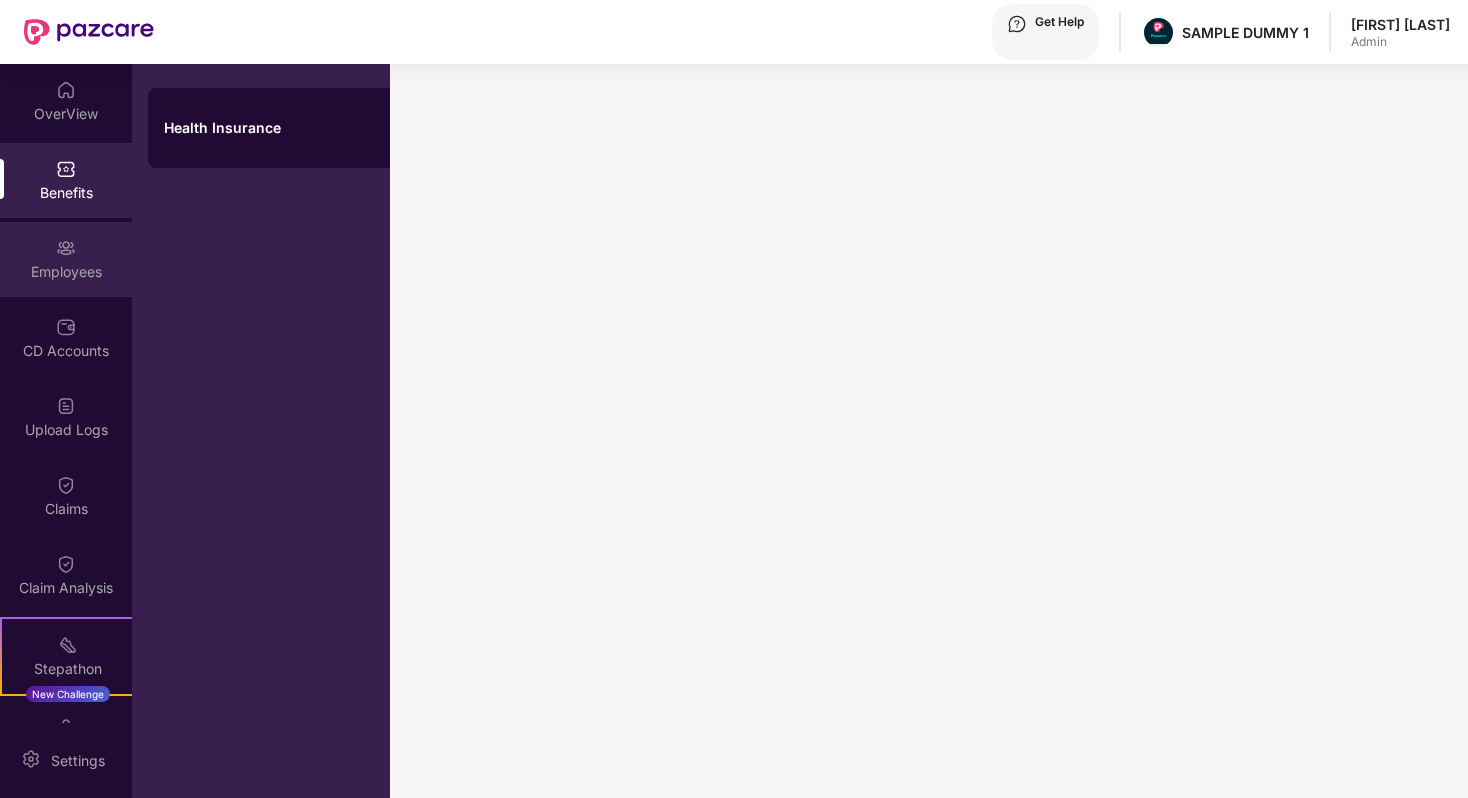 click on "Employees" at bounding box center (66, 259) 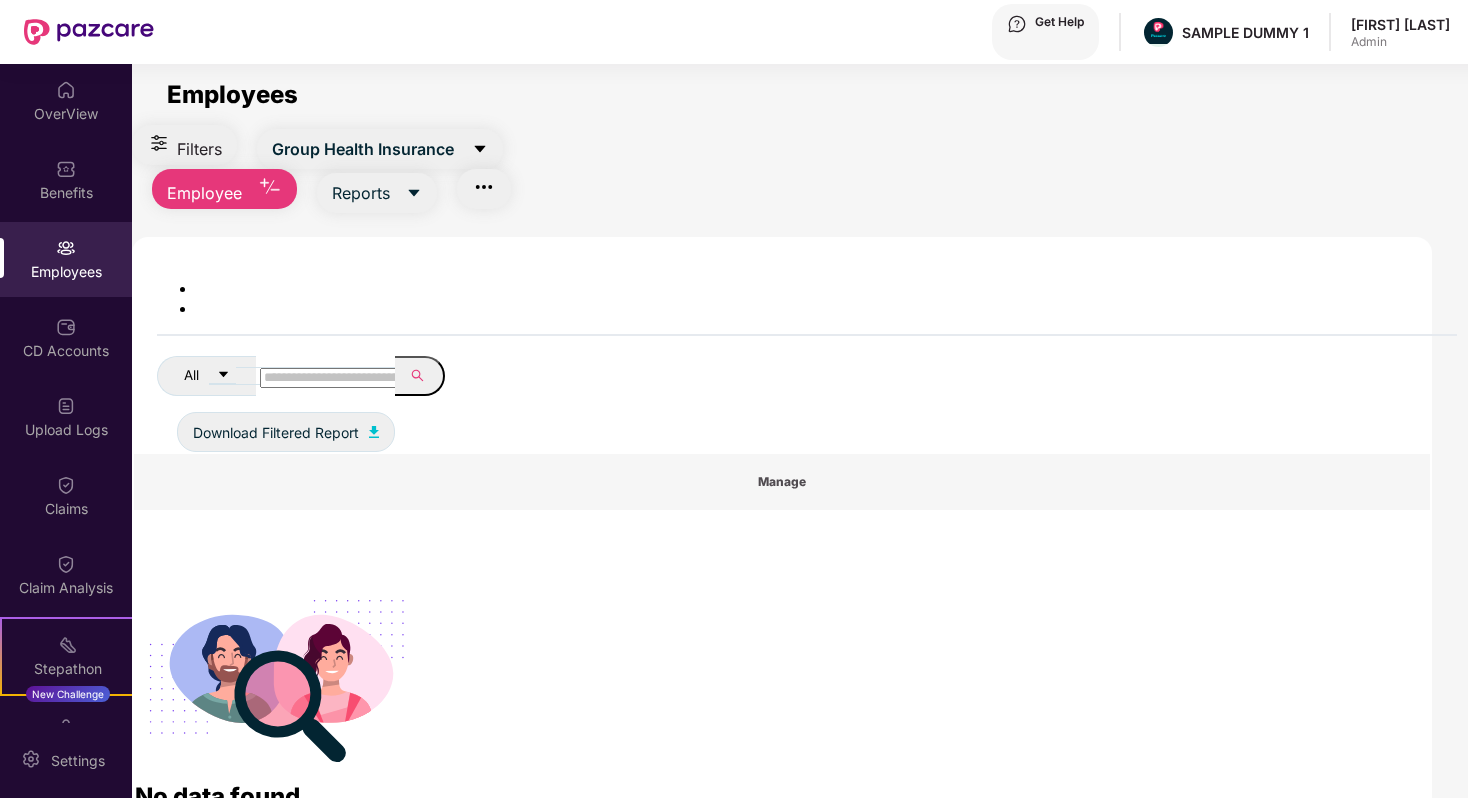 click on "Employees" at bounding box center [66, 259] 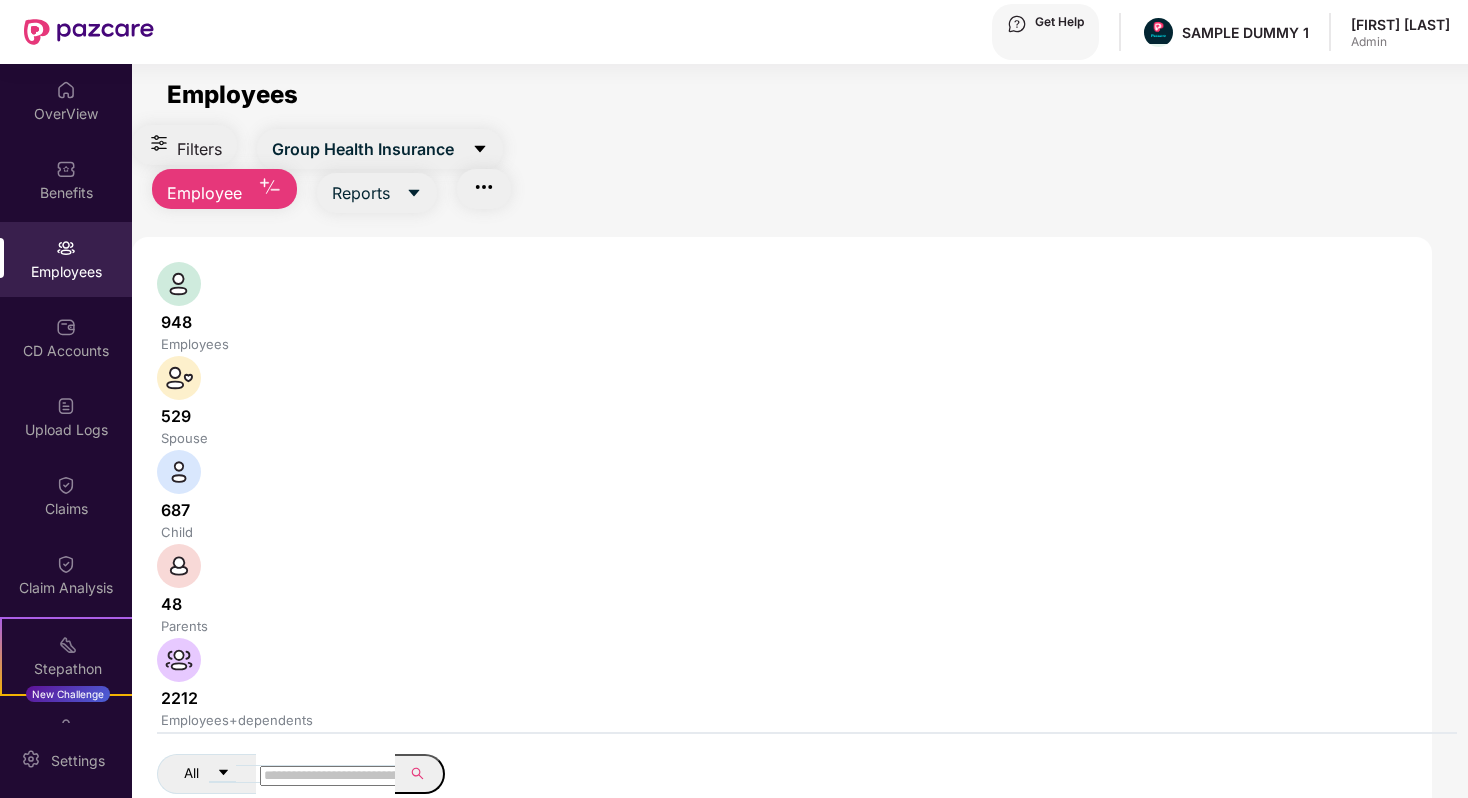 click on "Employee" at bounding box center [224, 189] 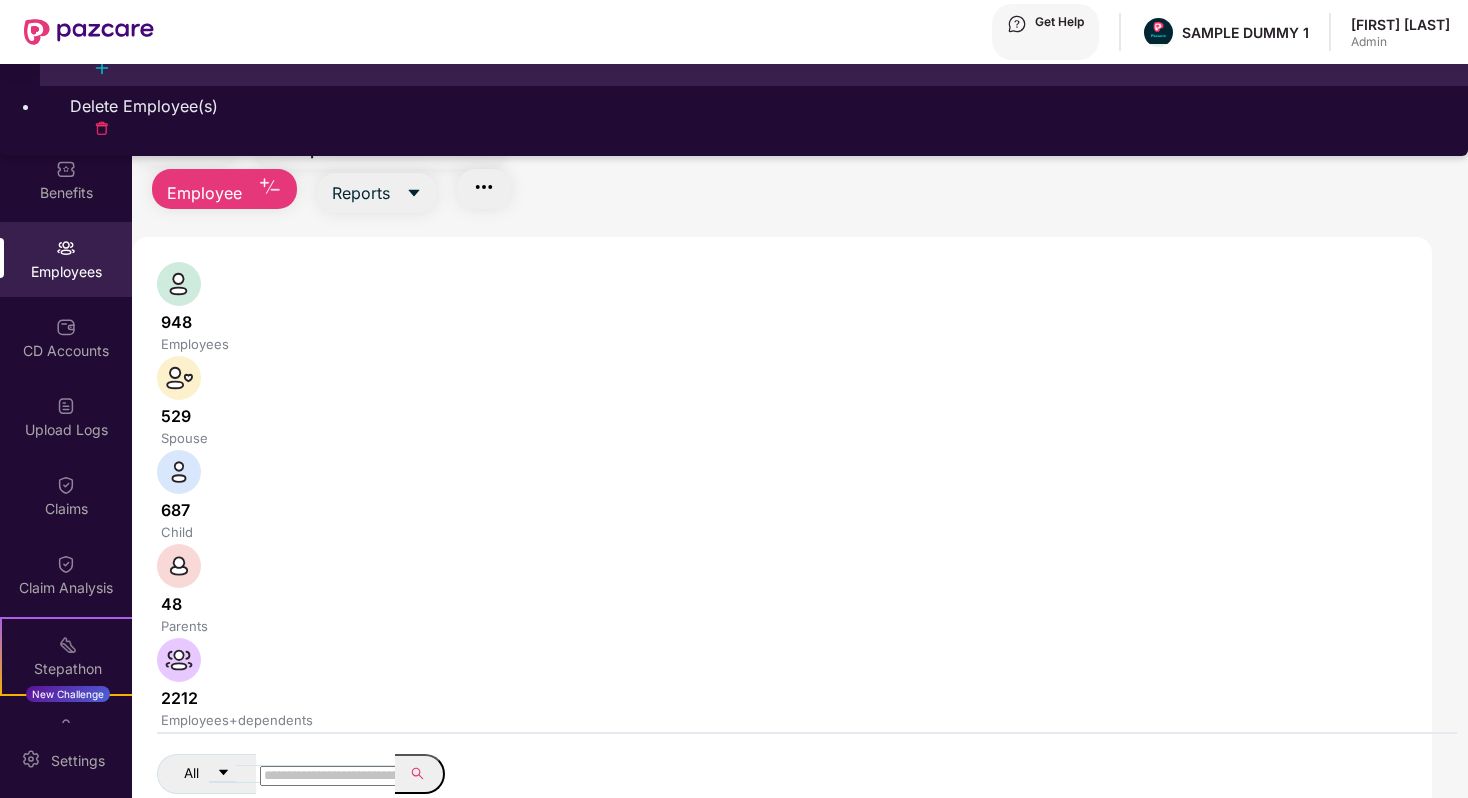 click on "Add Employee(s)" at bounding box center (754, 56) 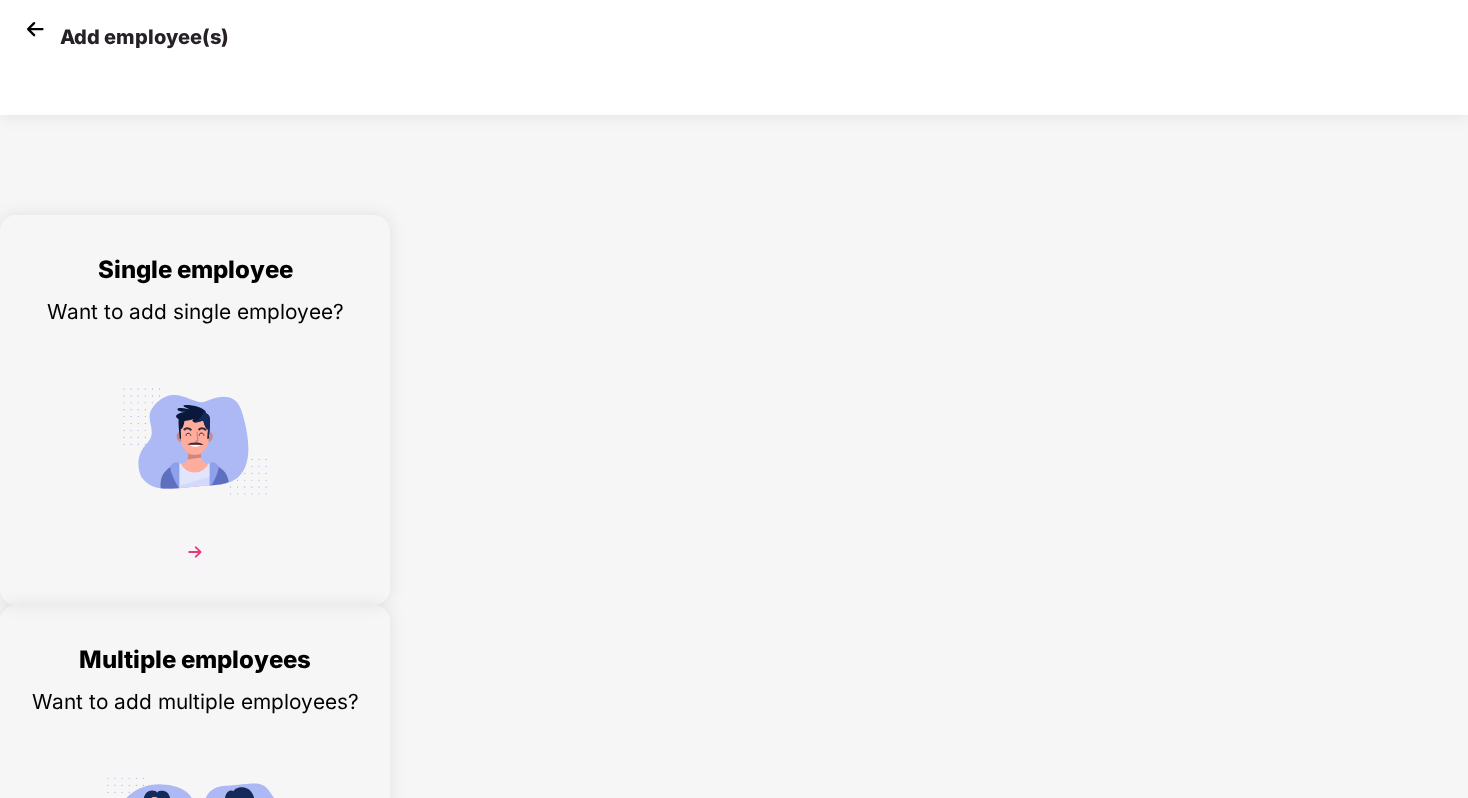click on "Single employee Want to add single employee?" at bounding box center (195, 427) 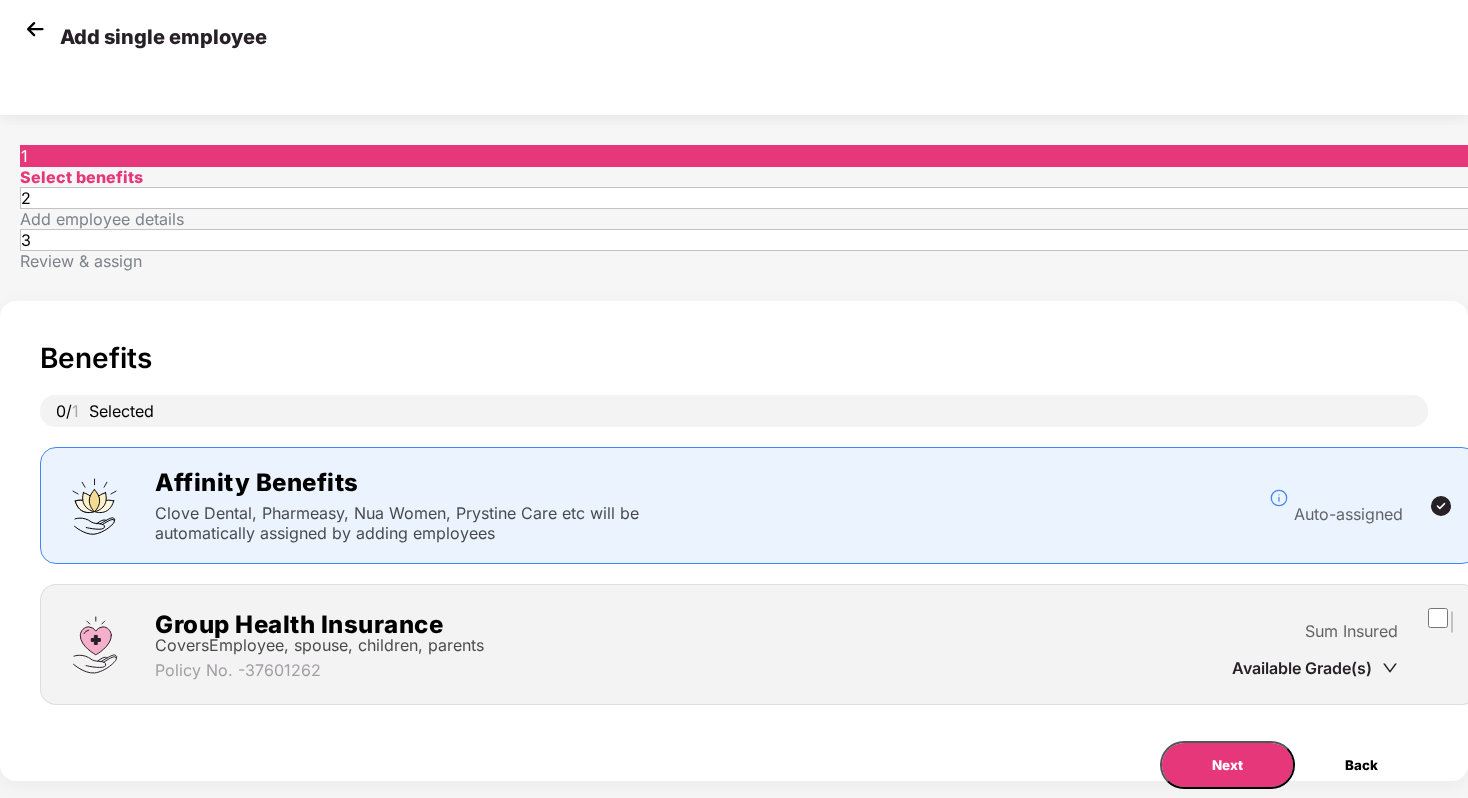 click on "Available Grade(s)" at bounding box center (1315, 668) 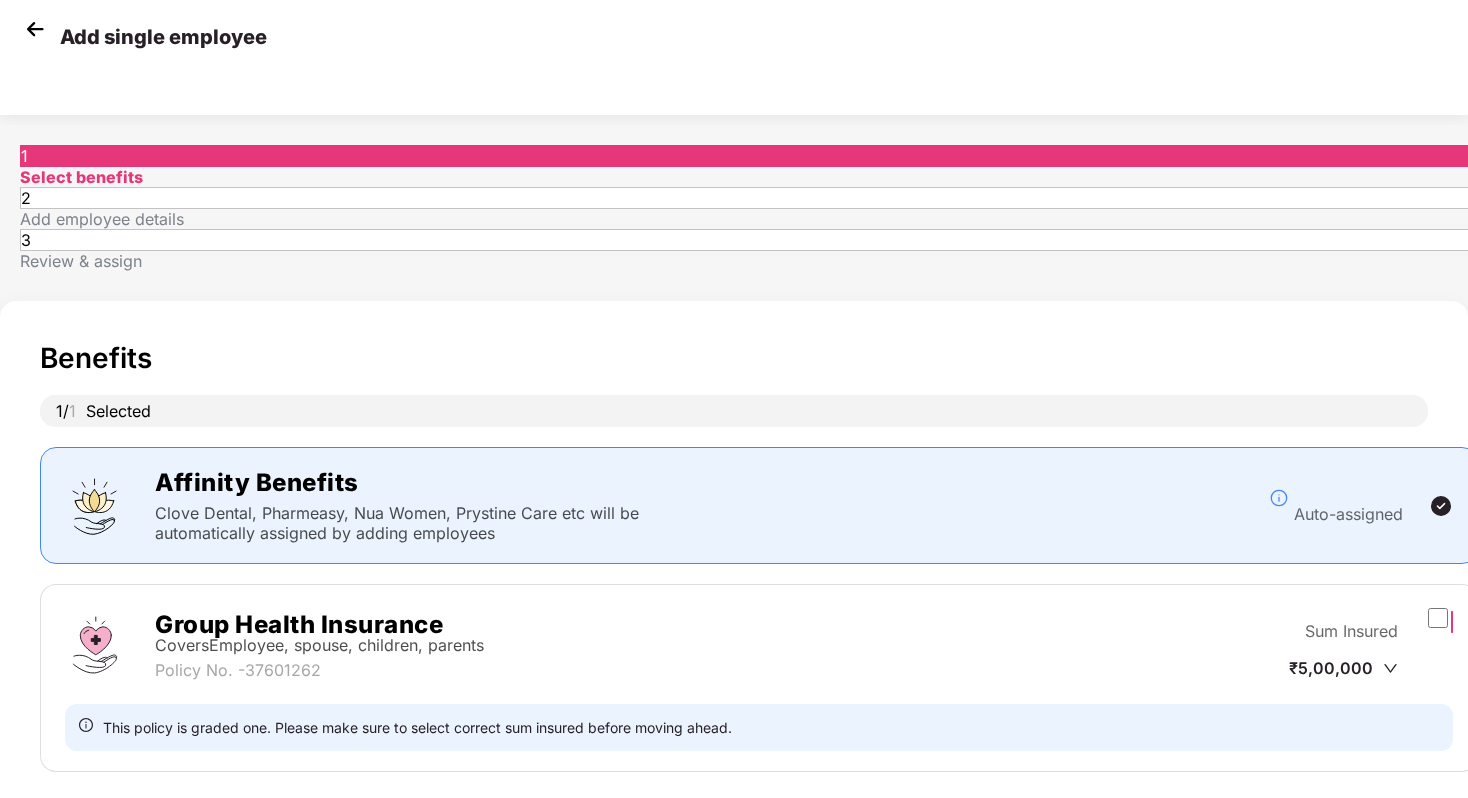 click on "₹6,00,000" at bounding box center (106, 29) 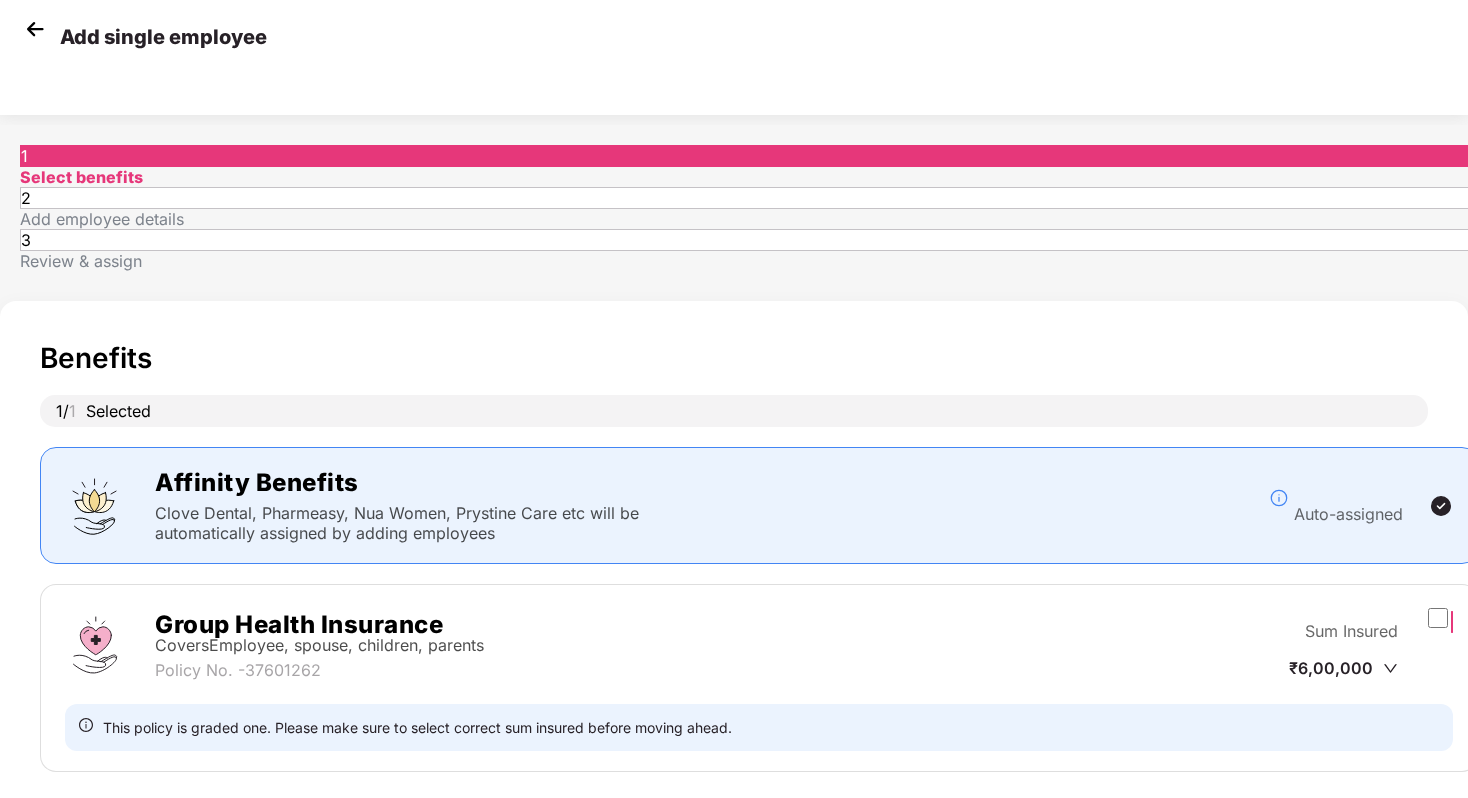 click on "Next" at bounding box center [1227, 832] 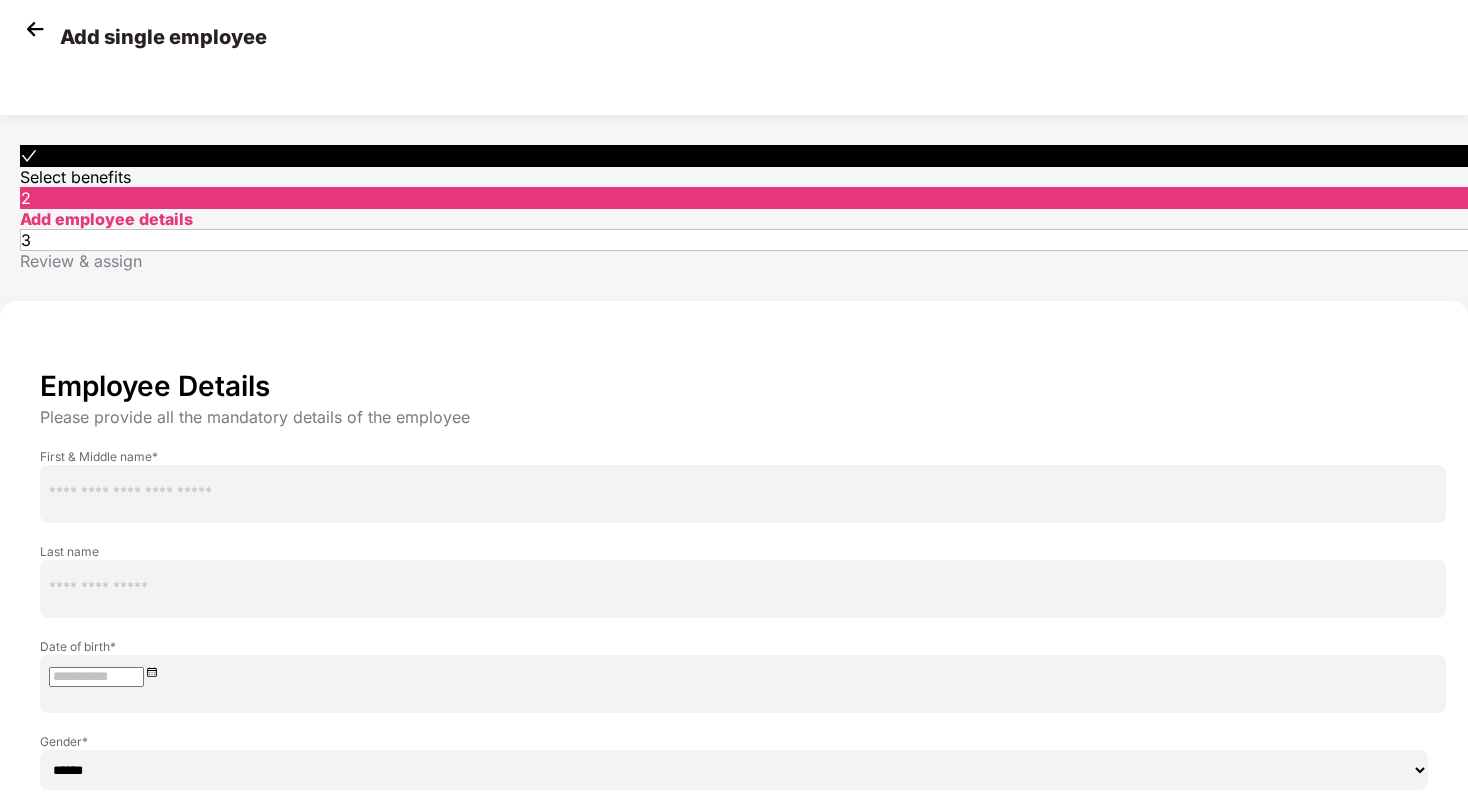 click at bounding box center [743, 494] 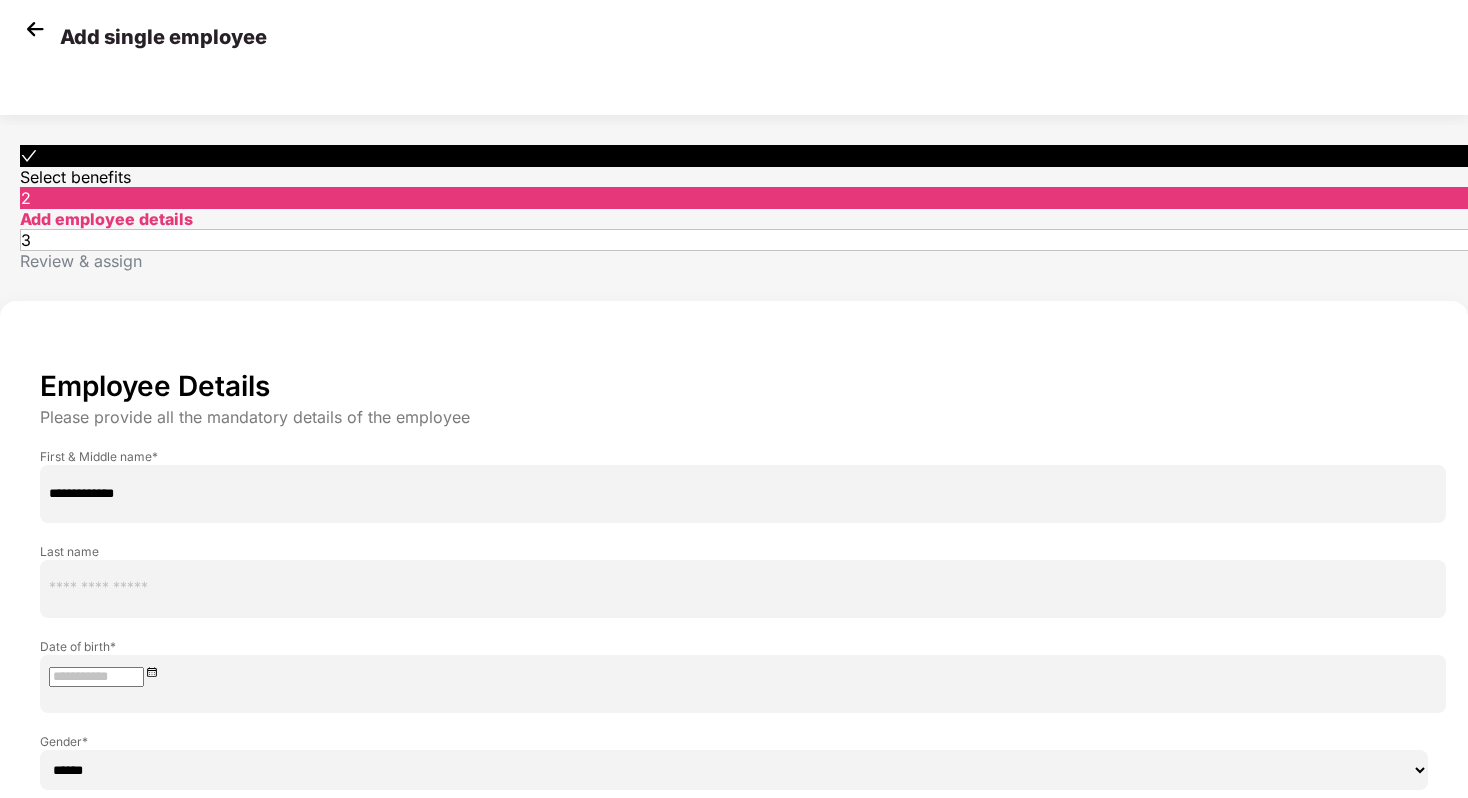type on "**********" 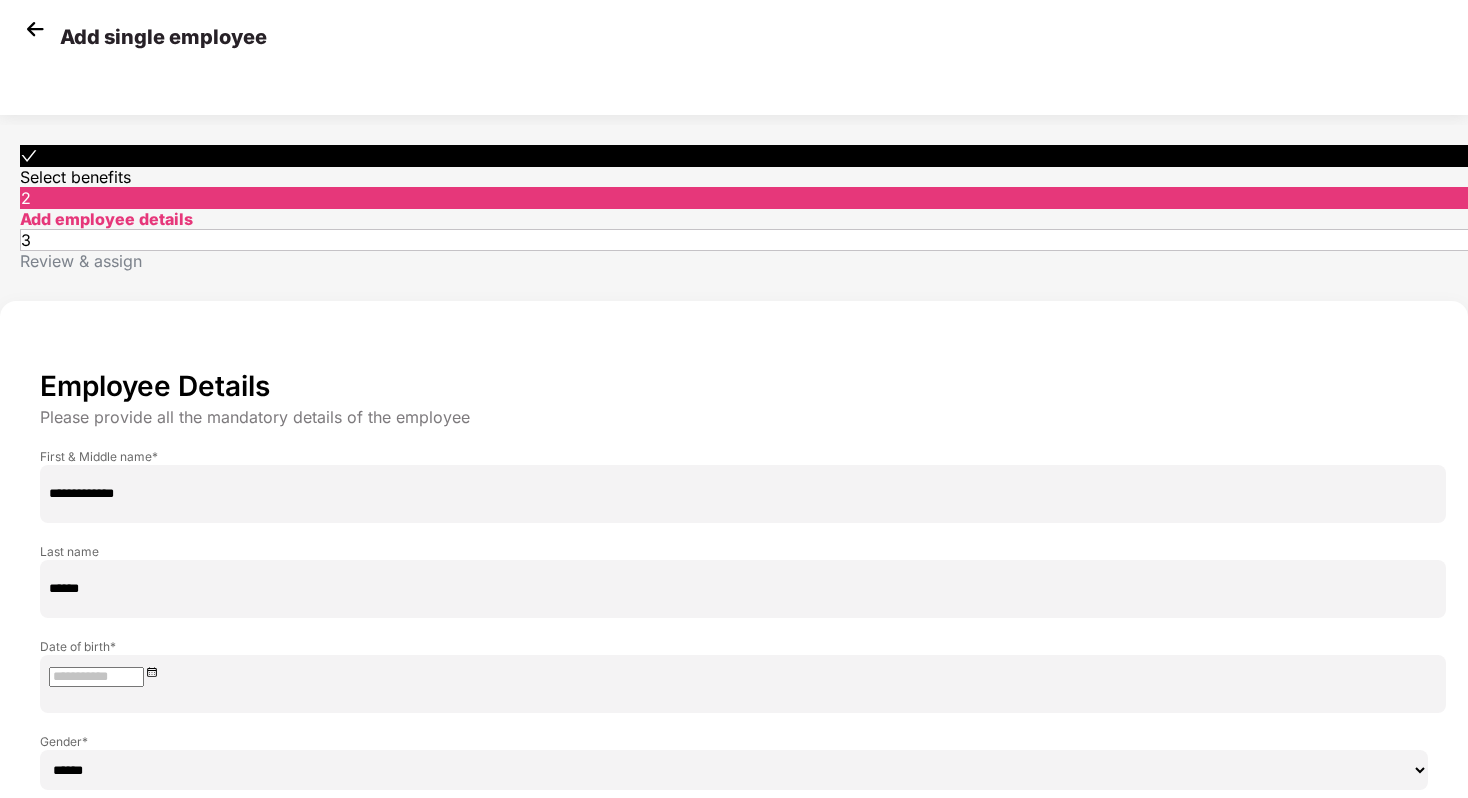 type on "******" 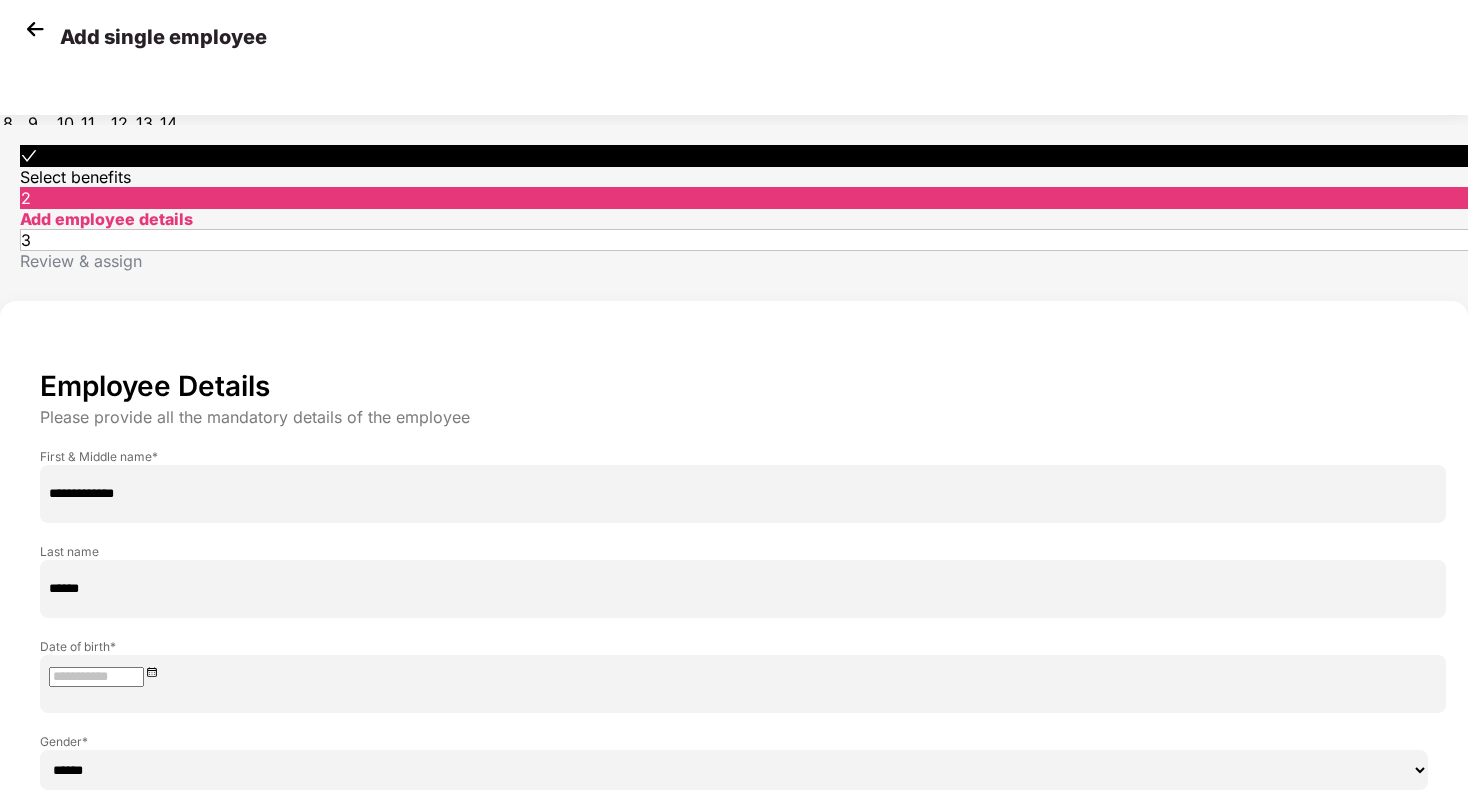 click at bounding box center [8, 16] 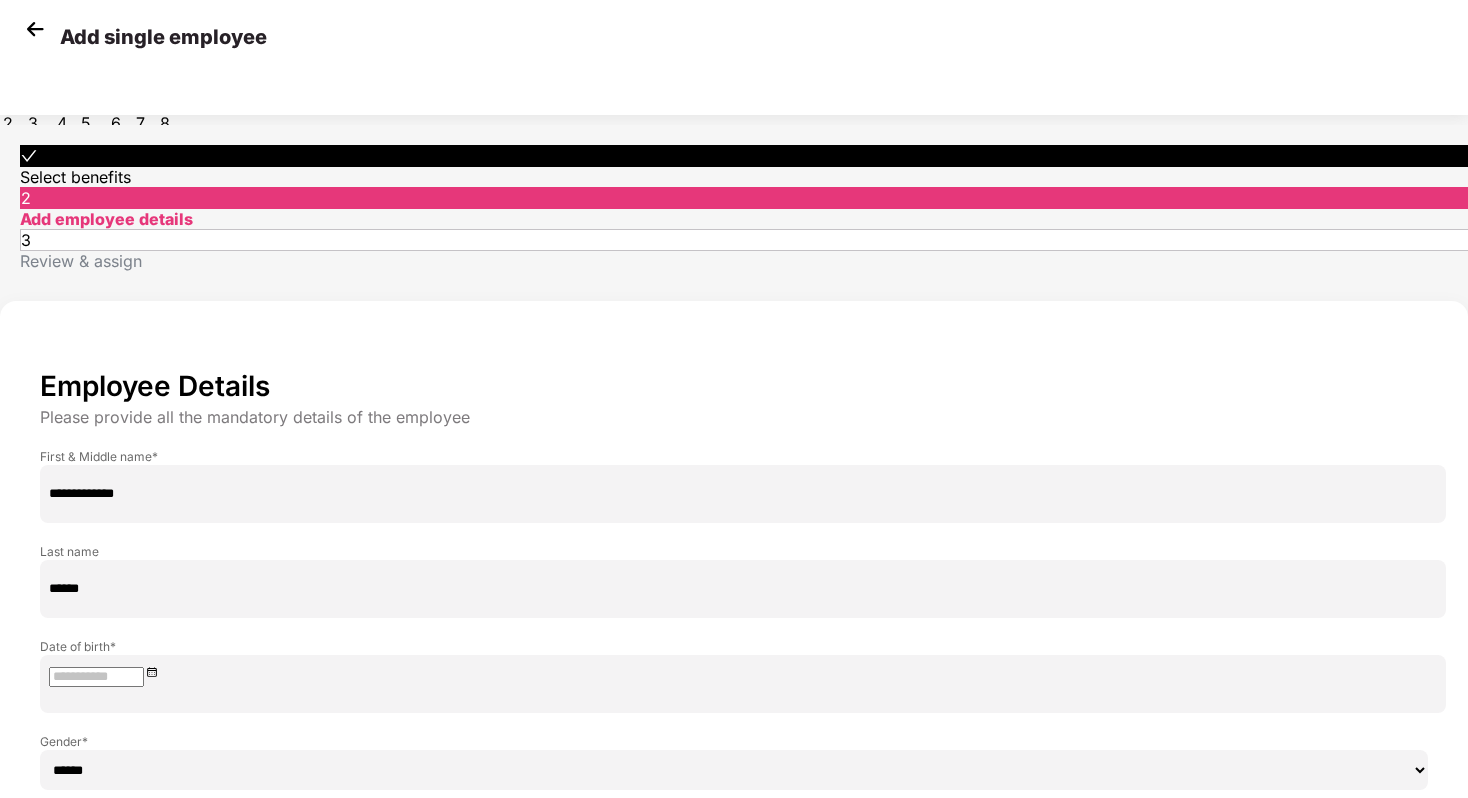 click at bounding box center (8, 16) 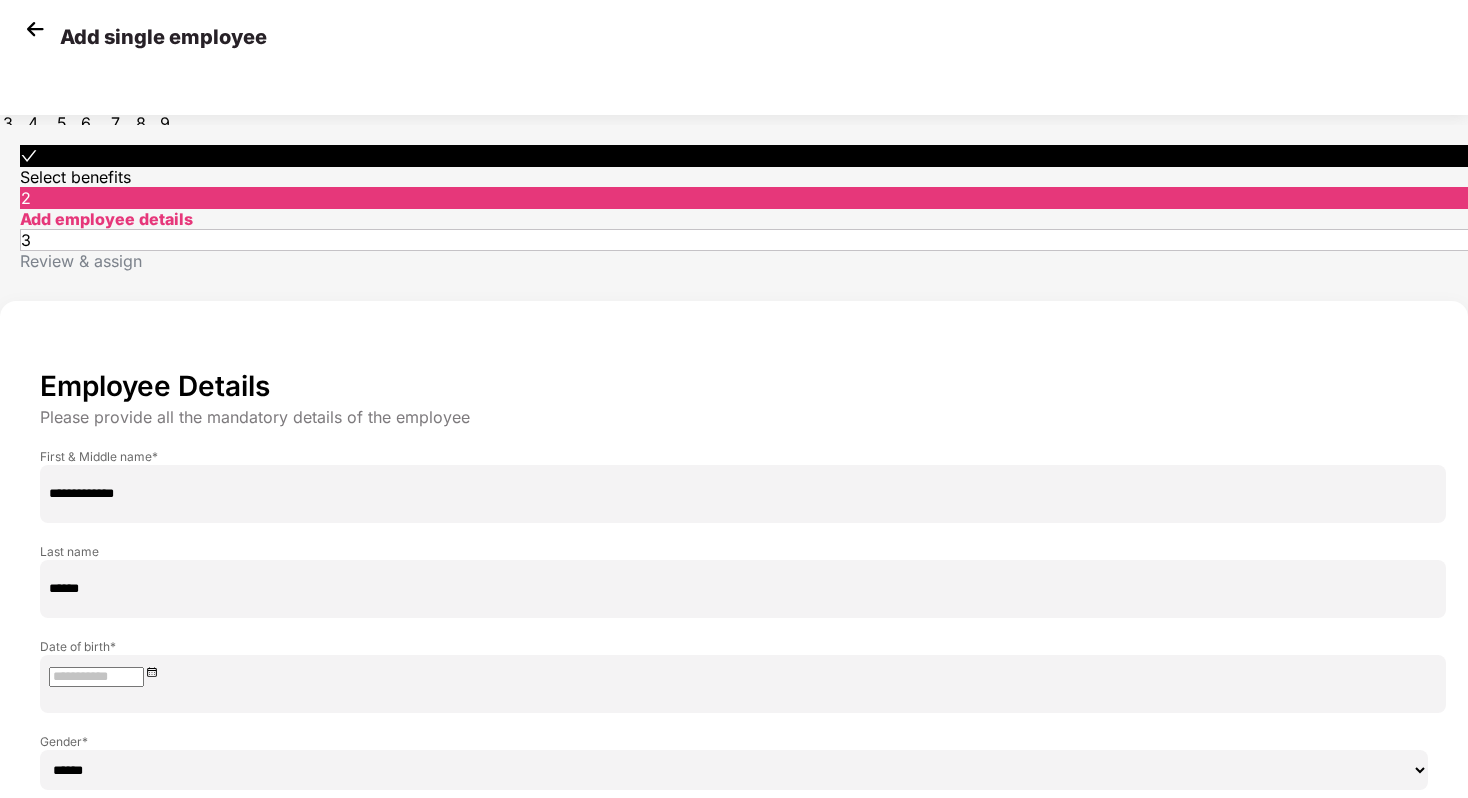 click at bounding box center [8, 16] 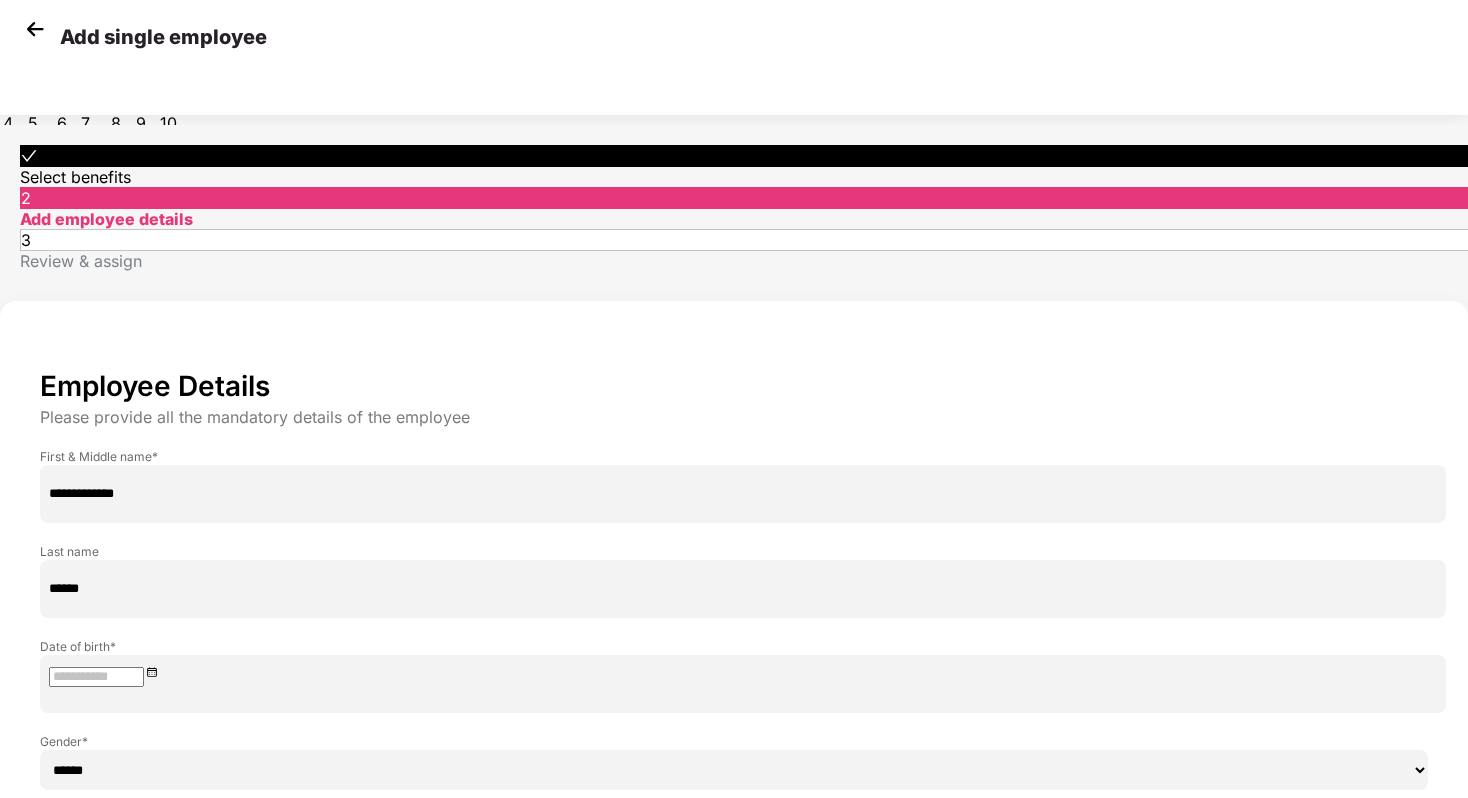 click at bounding box center (8, 16) 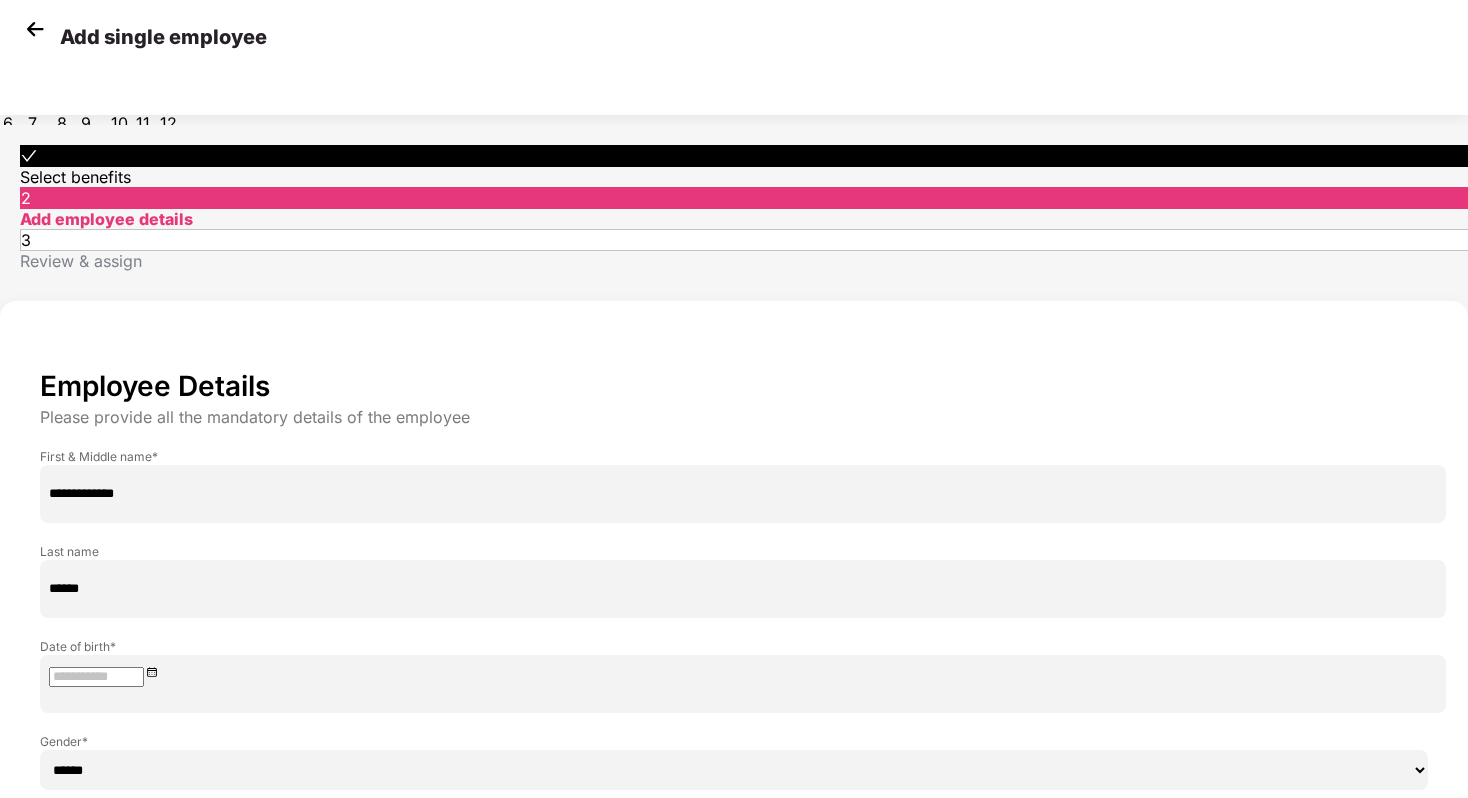 click at bounding box center (8, 16) 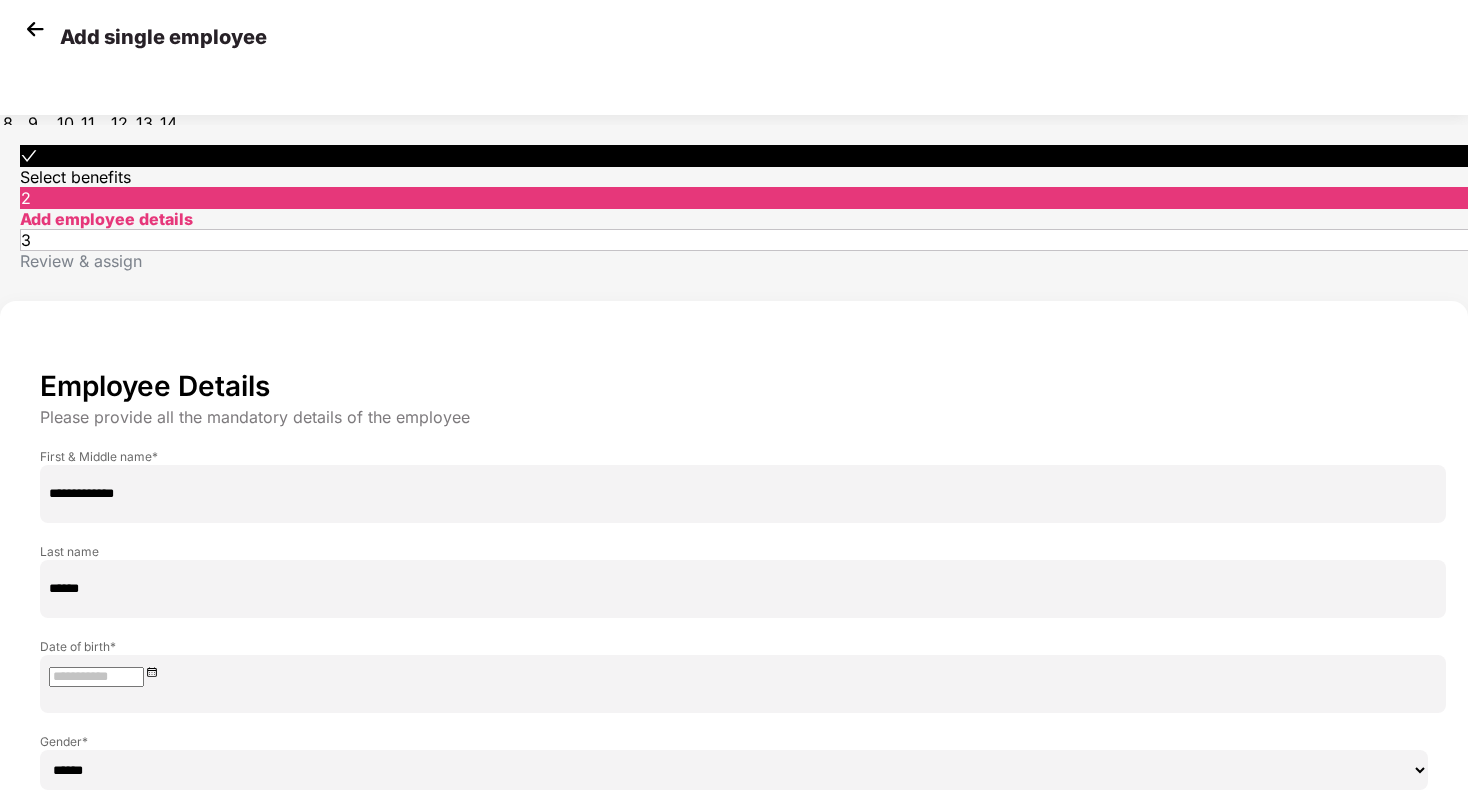 click at bounding box center (8, 16) 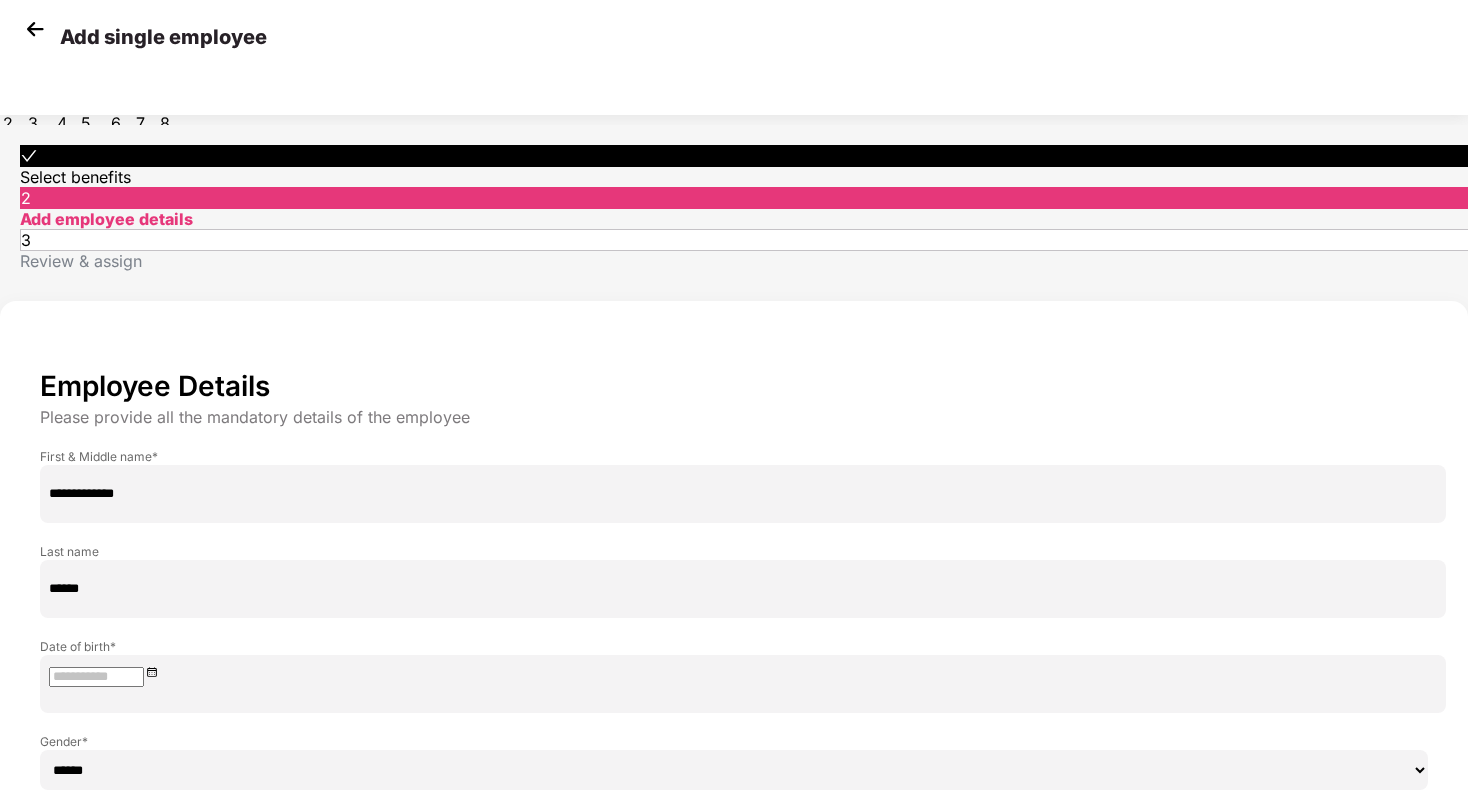 click at bounding box center (8, 16) 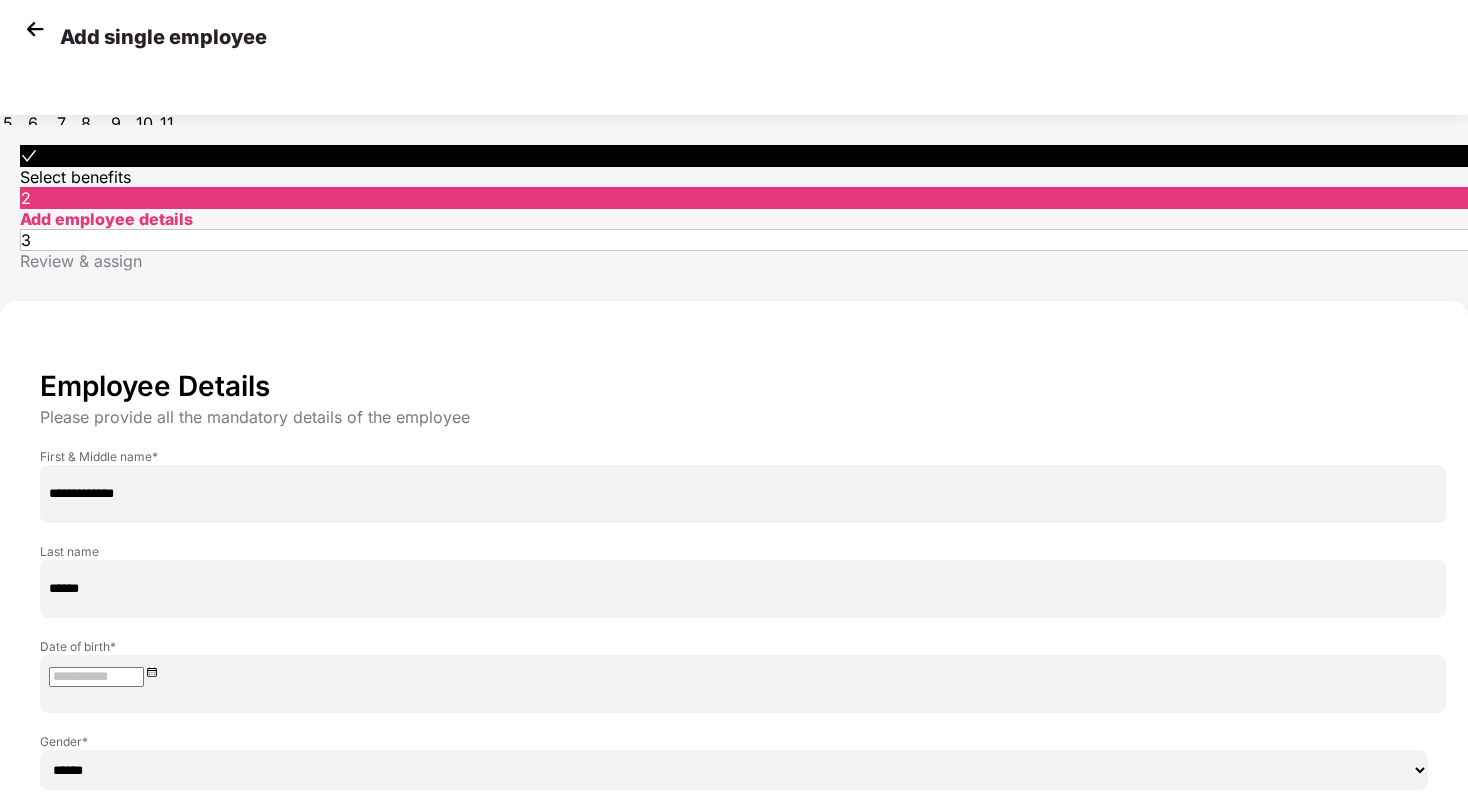 click at bounding box center (8, 16) 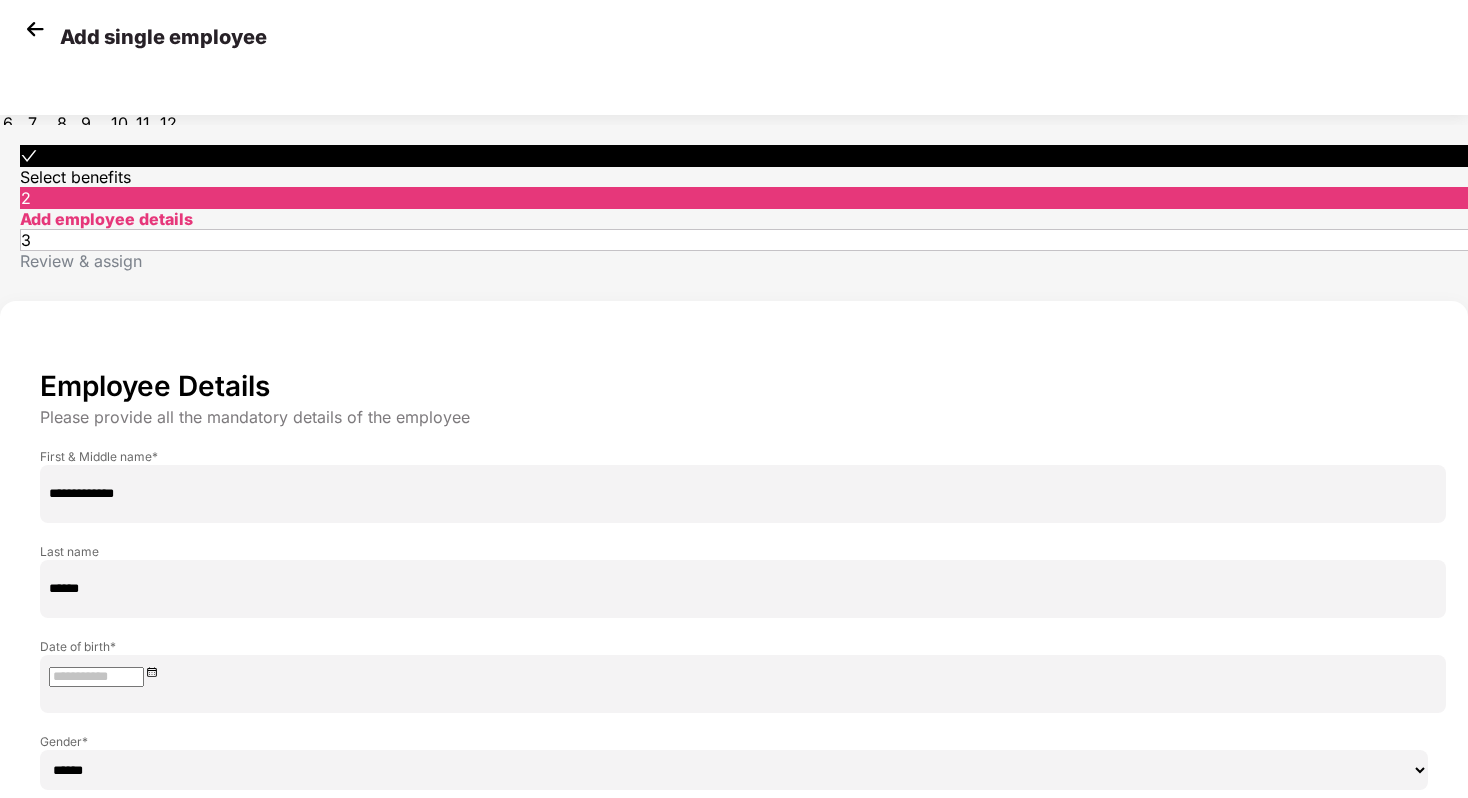 click at bounding box center [8, 16] 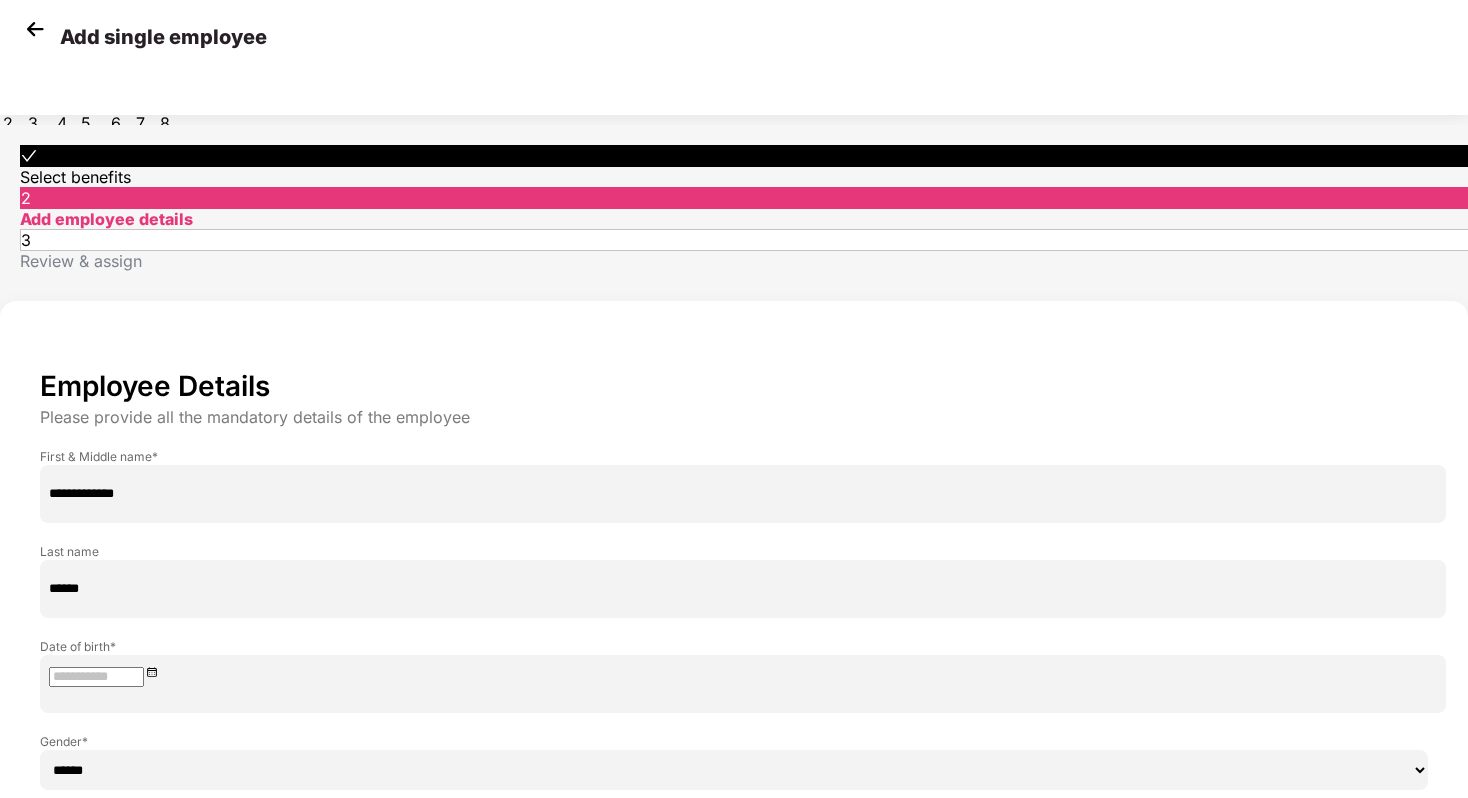 click at bounding box center [8, 16] 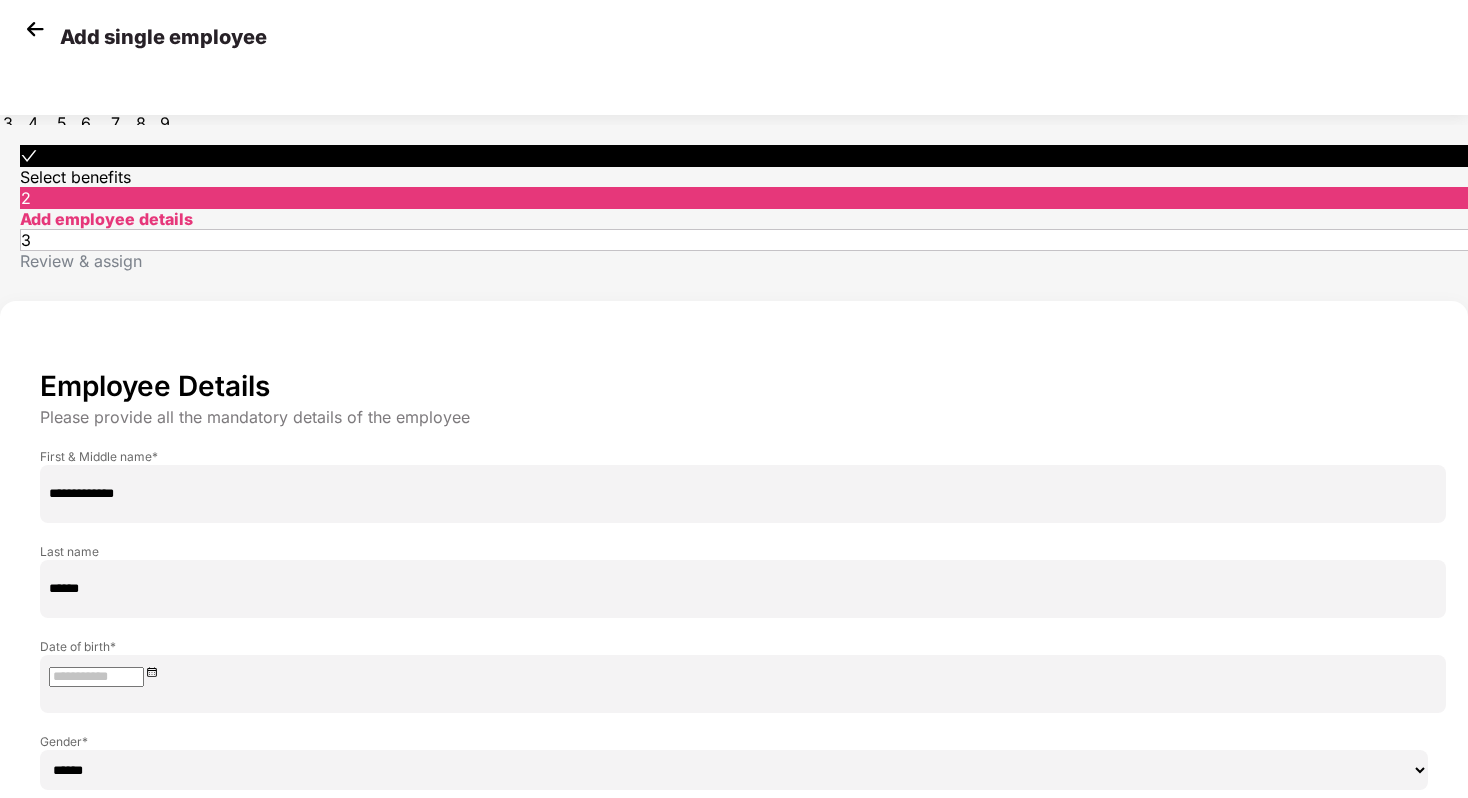 click at bounding box center [8, 16] 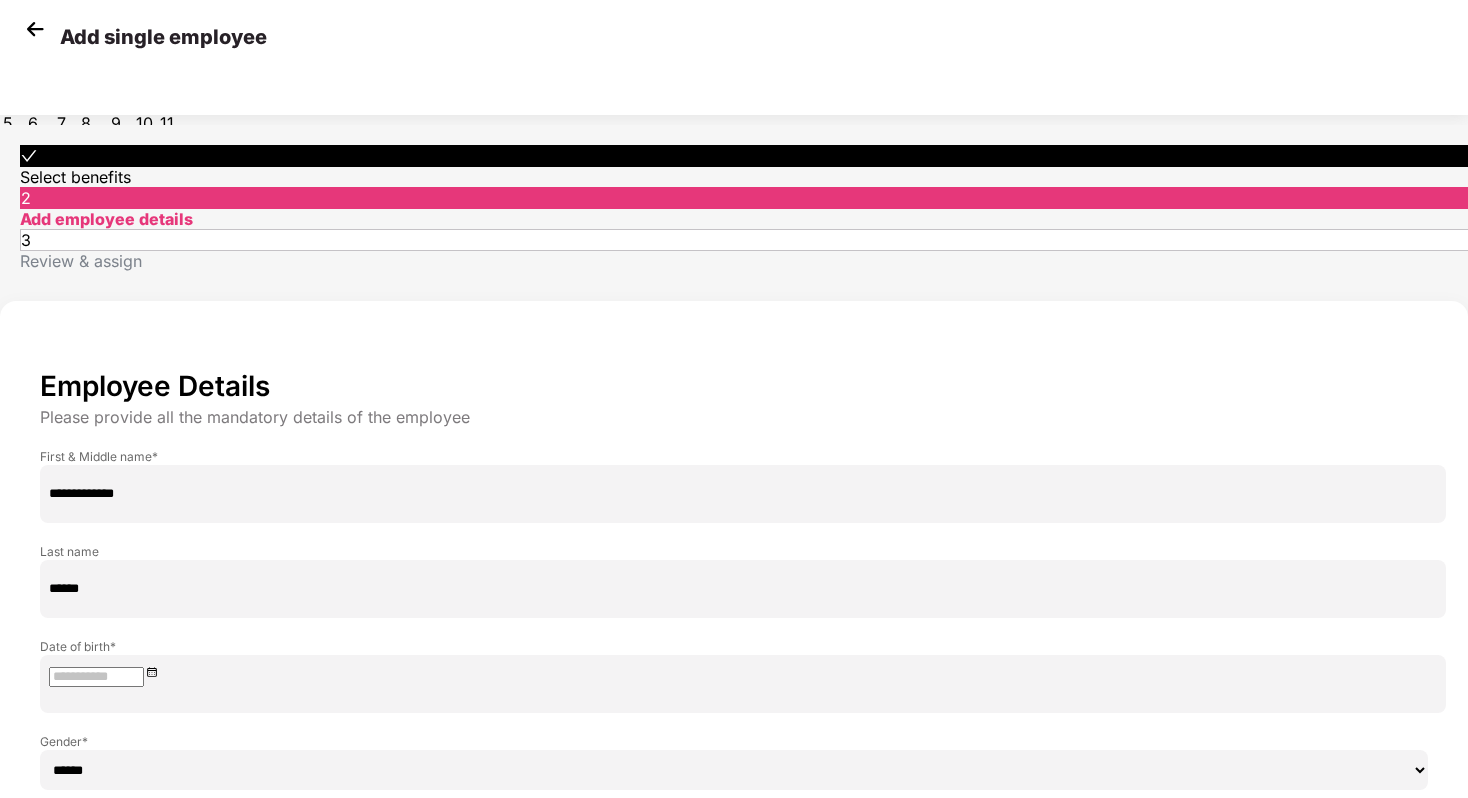 click at bounding box center (8, 16) 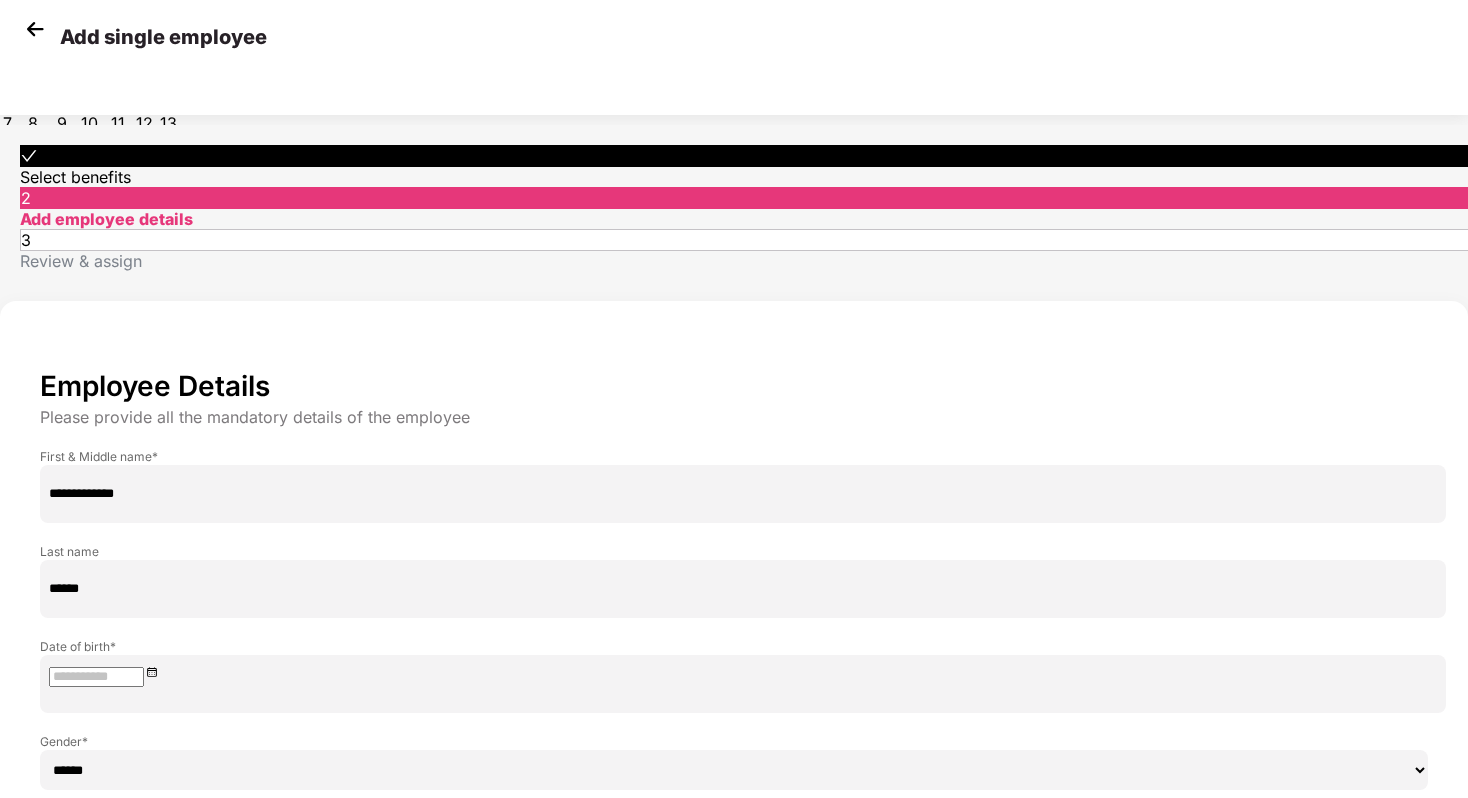 click at bounding box center [24, 58] 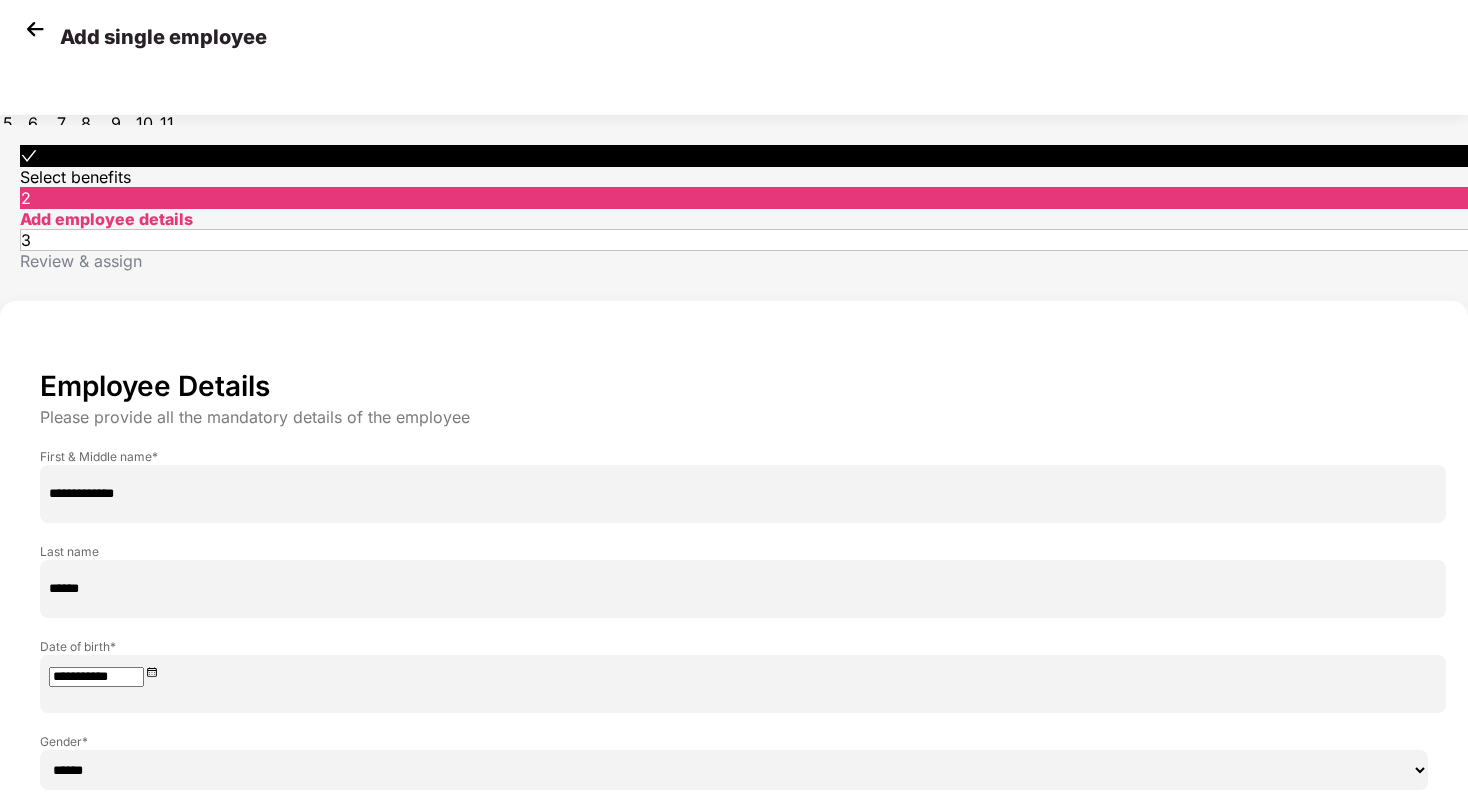 click on "9" at bounding box center (94, 99) 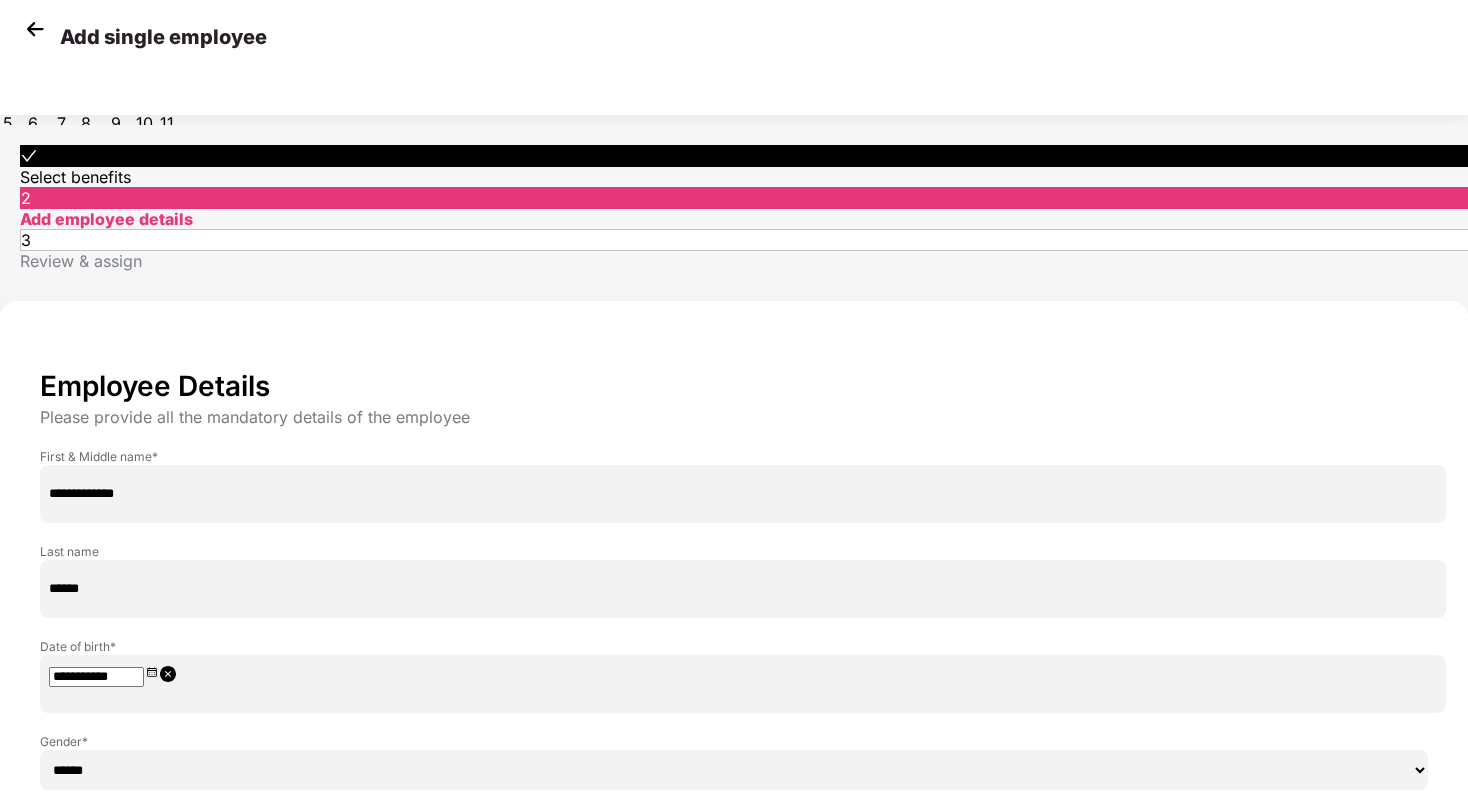 click on "Employee ID  *" at bounding box center (734, 485) 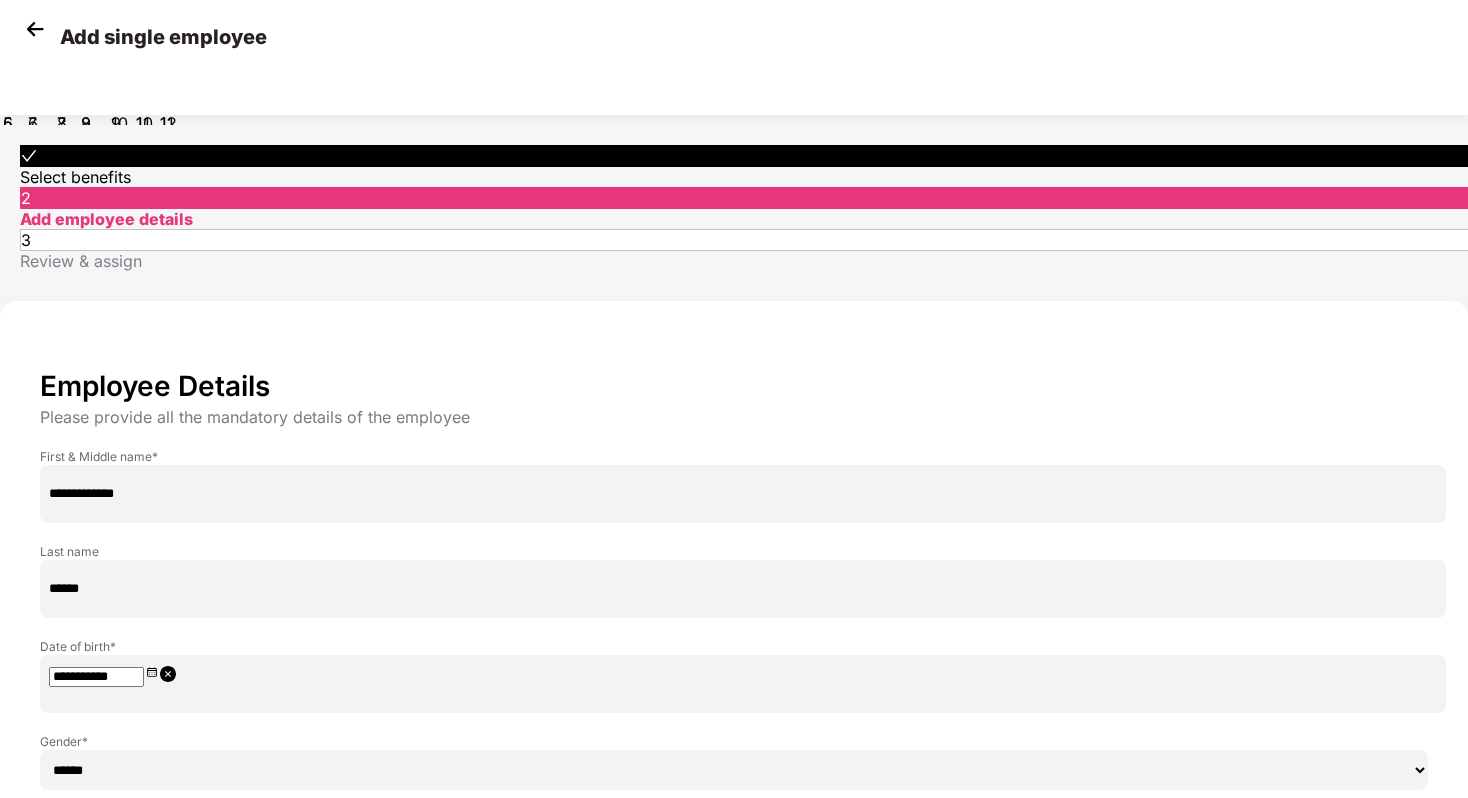 click at bounding box center [24, 16] 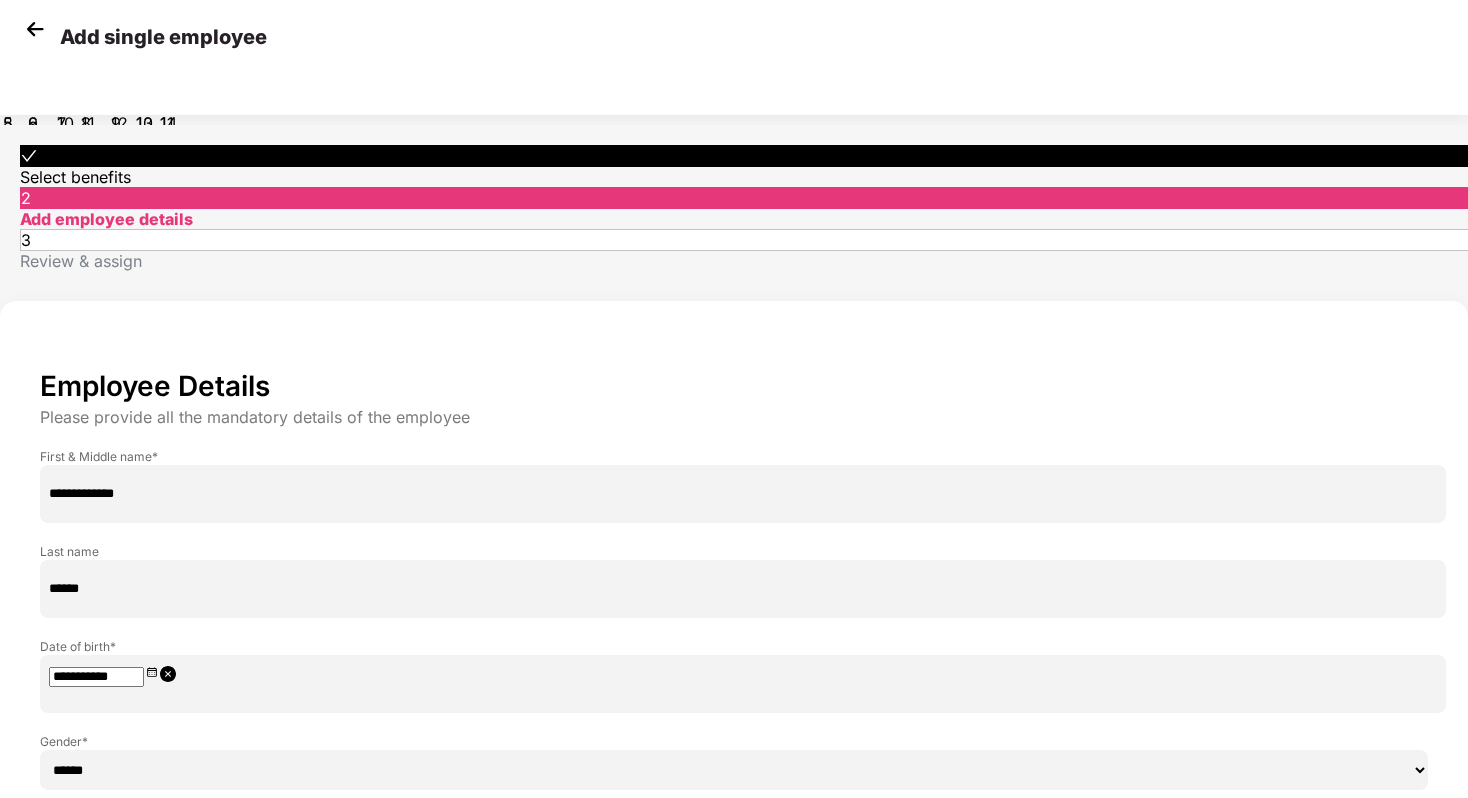 click on "30" at bounding box center [40, 195] 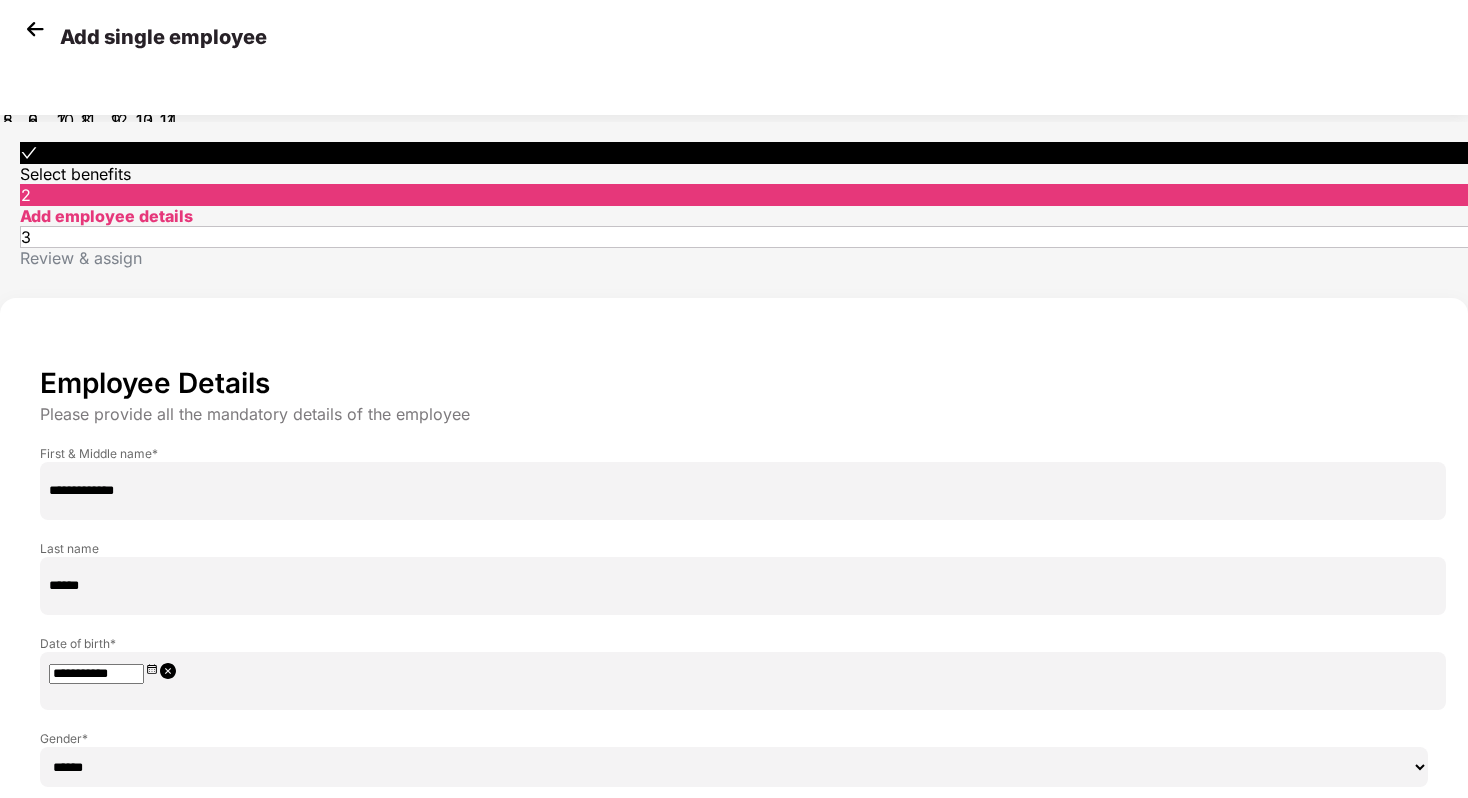 click at bounding box center (743, 1043) 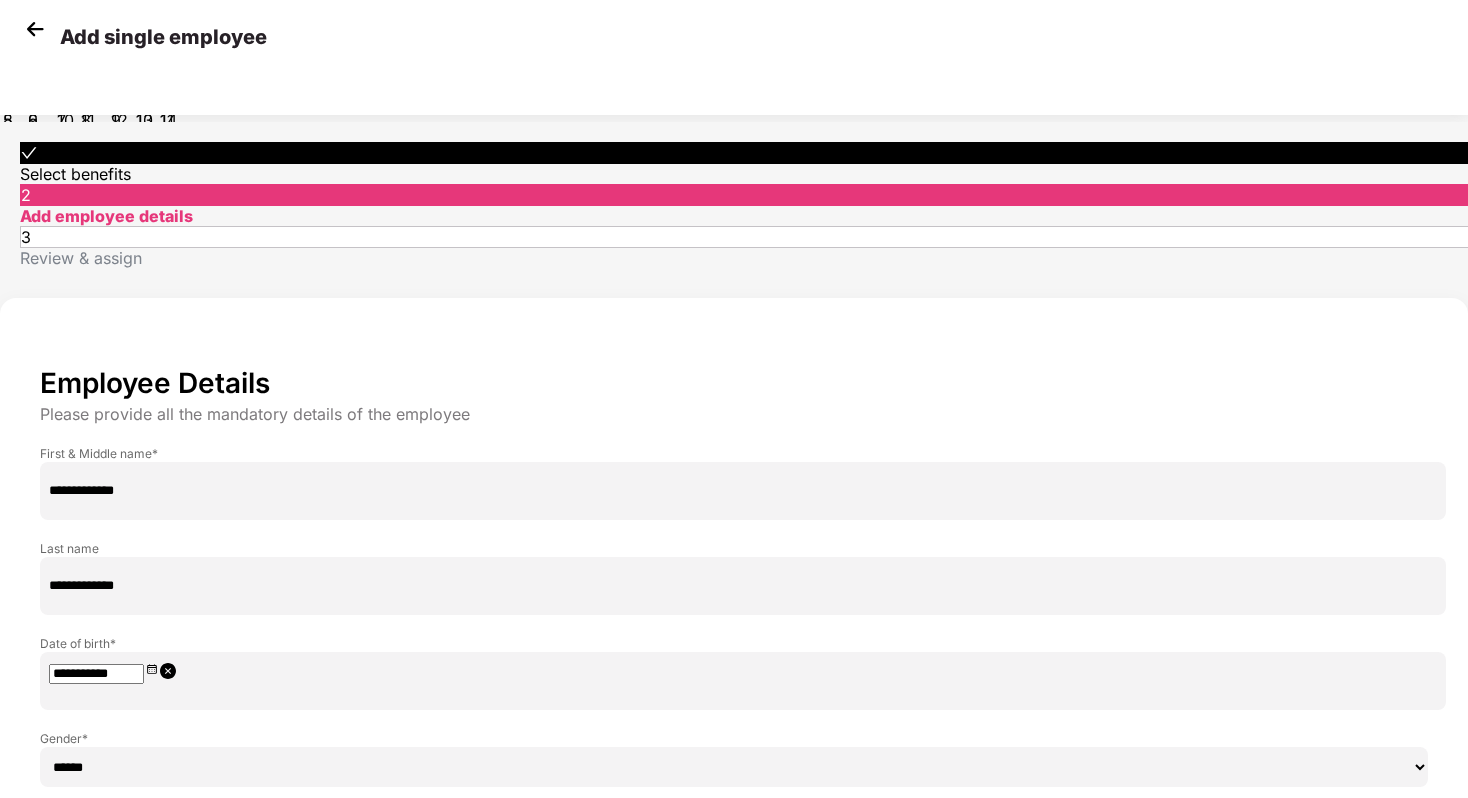 type on "**********" 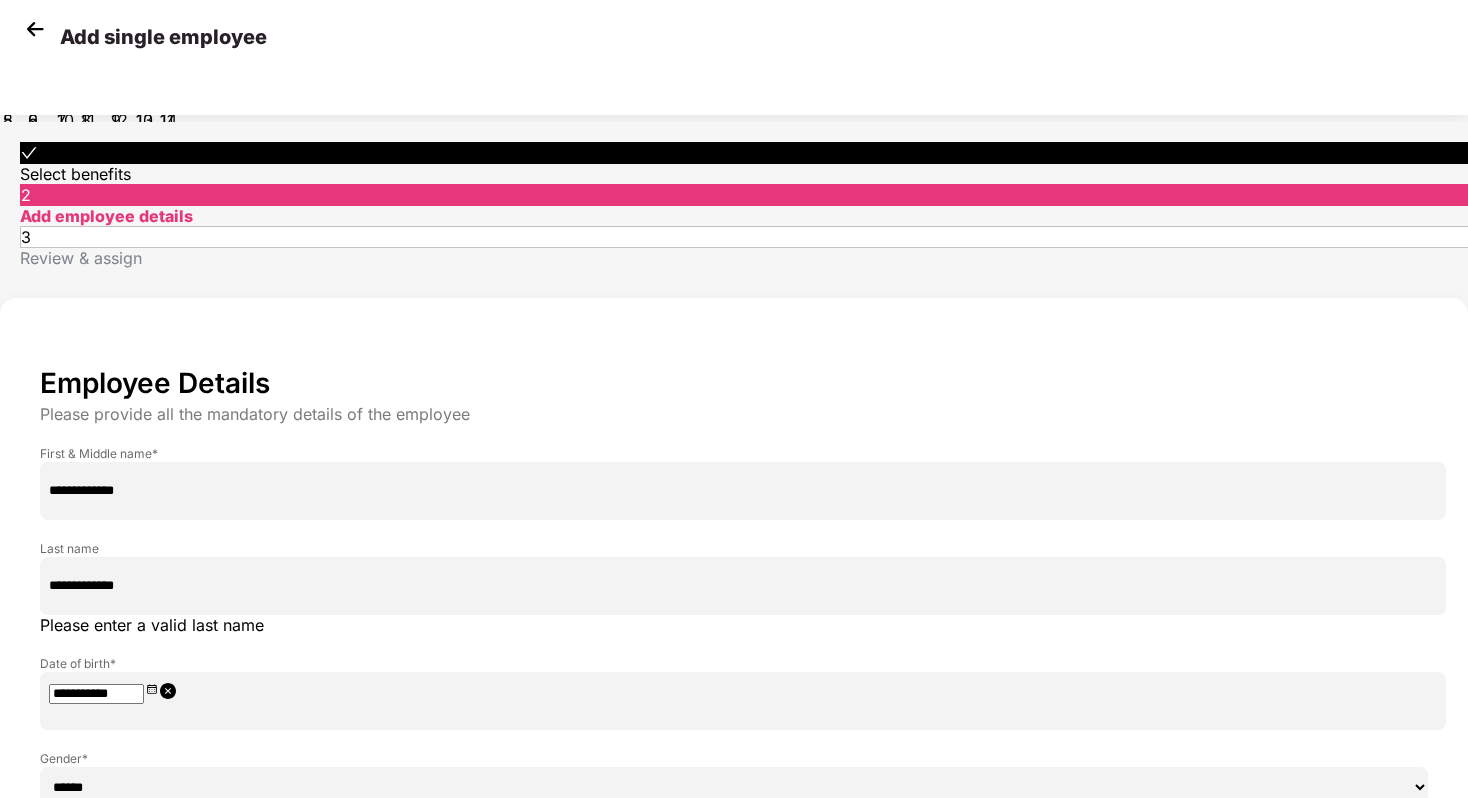 click on "**********" at bounding box center [743, 586] 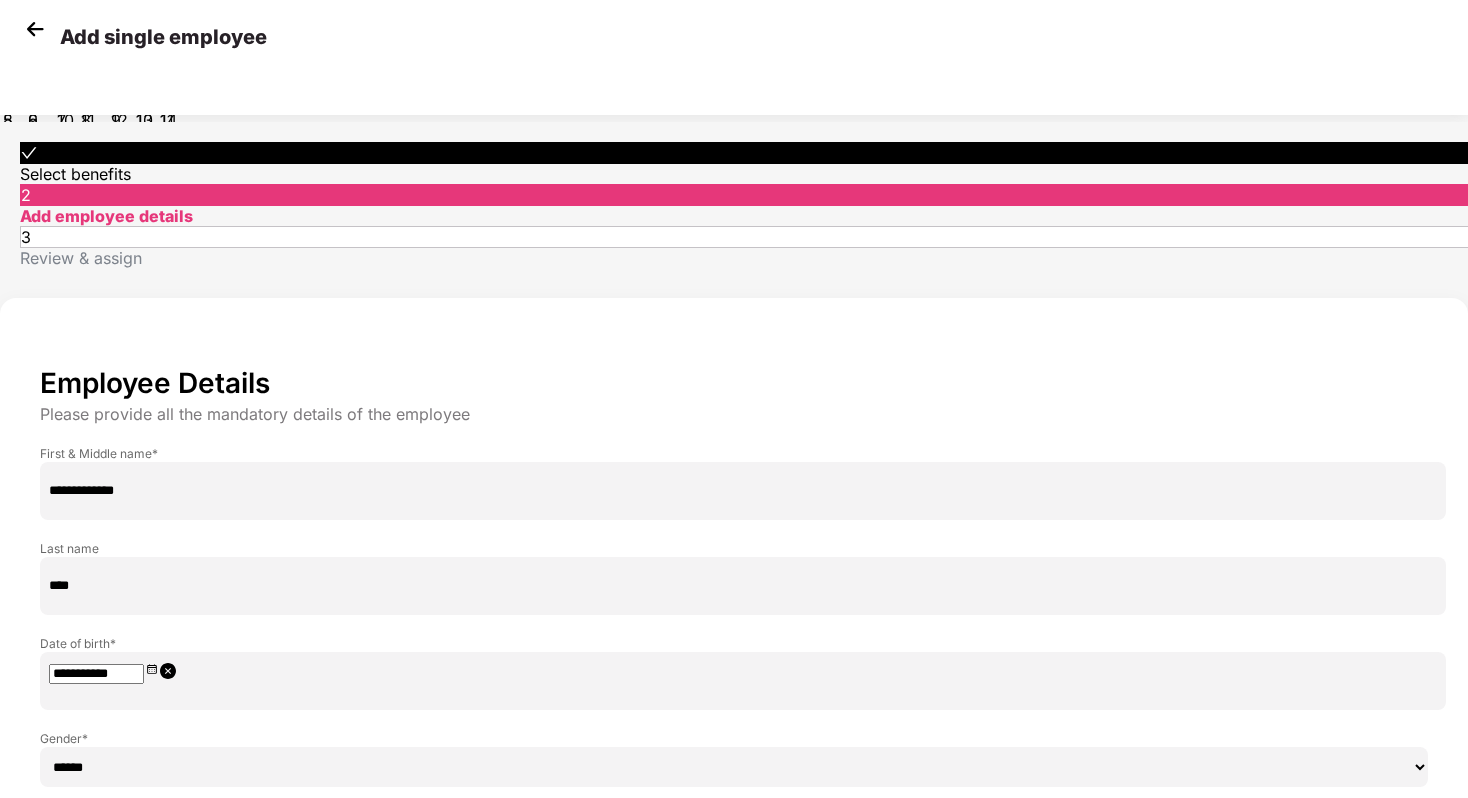 type on "****" 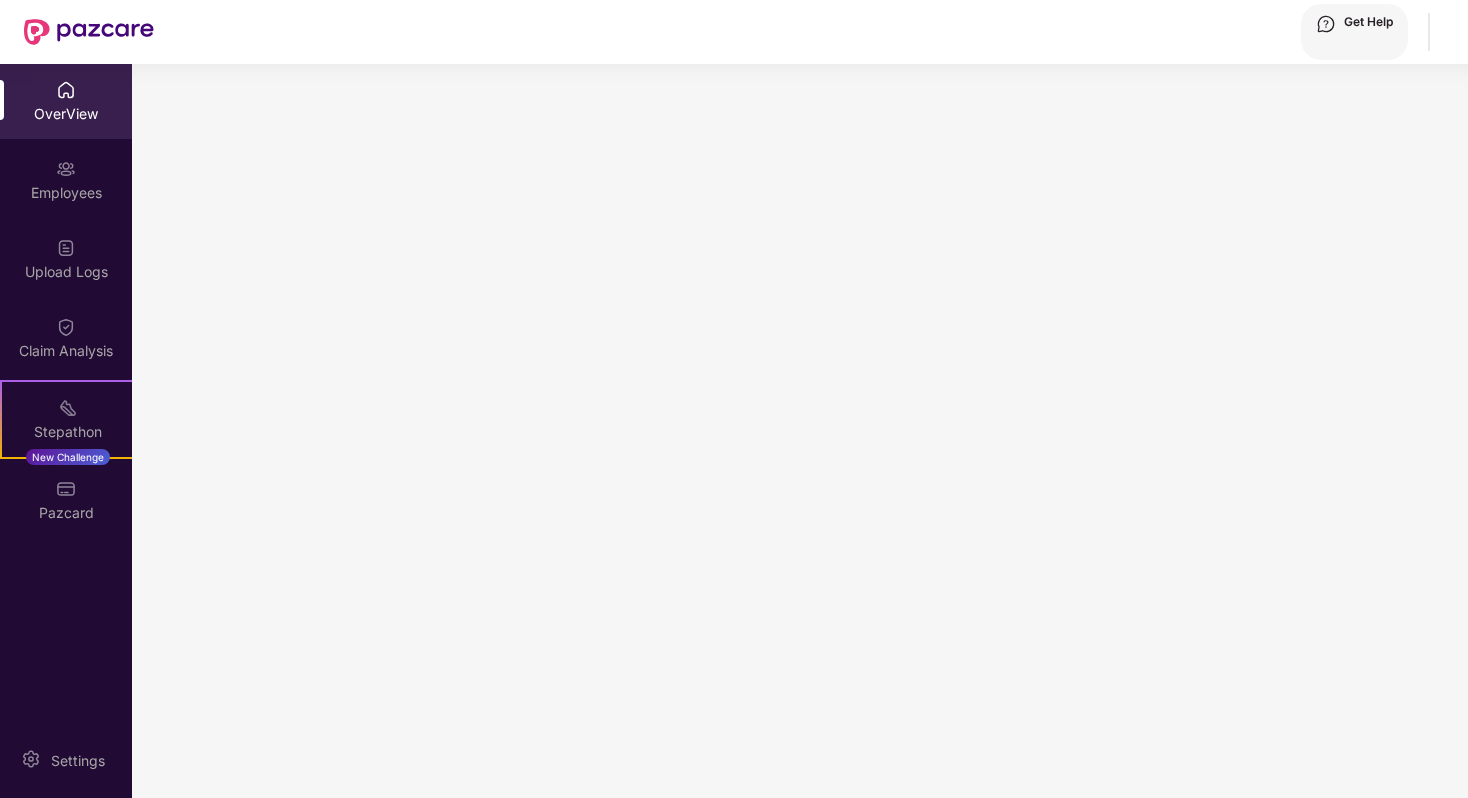 scroll, scrollTop: 0, scrollLeft: 0, axis: both 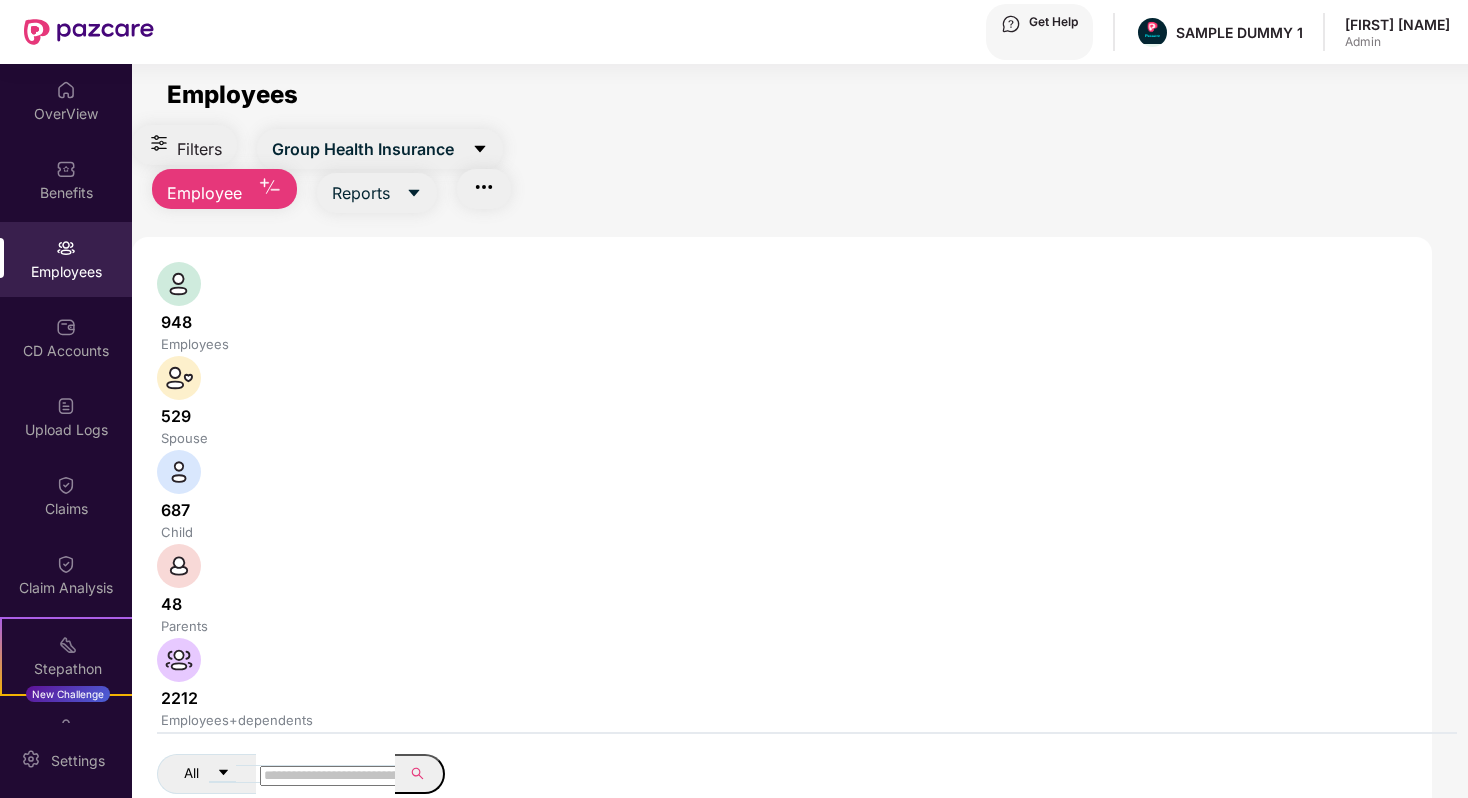 click at bounding box center [484, 187] 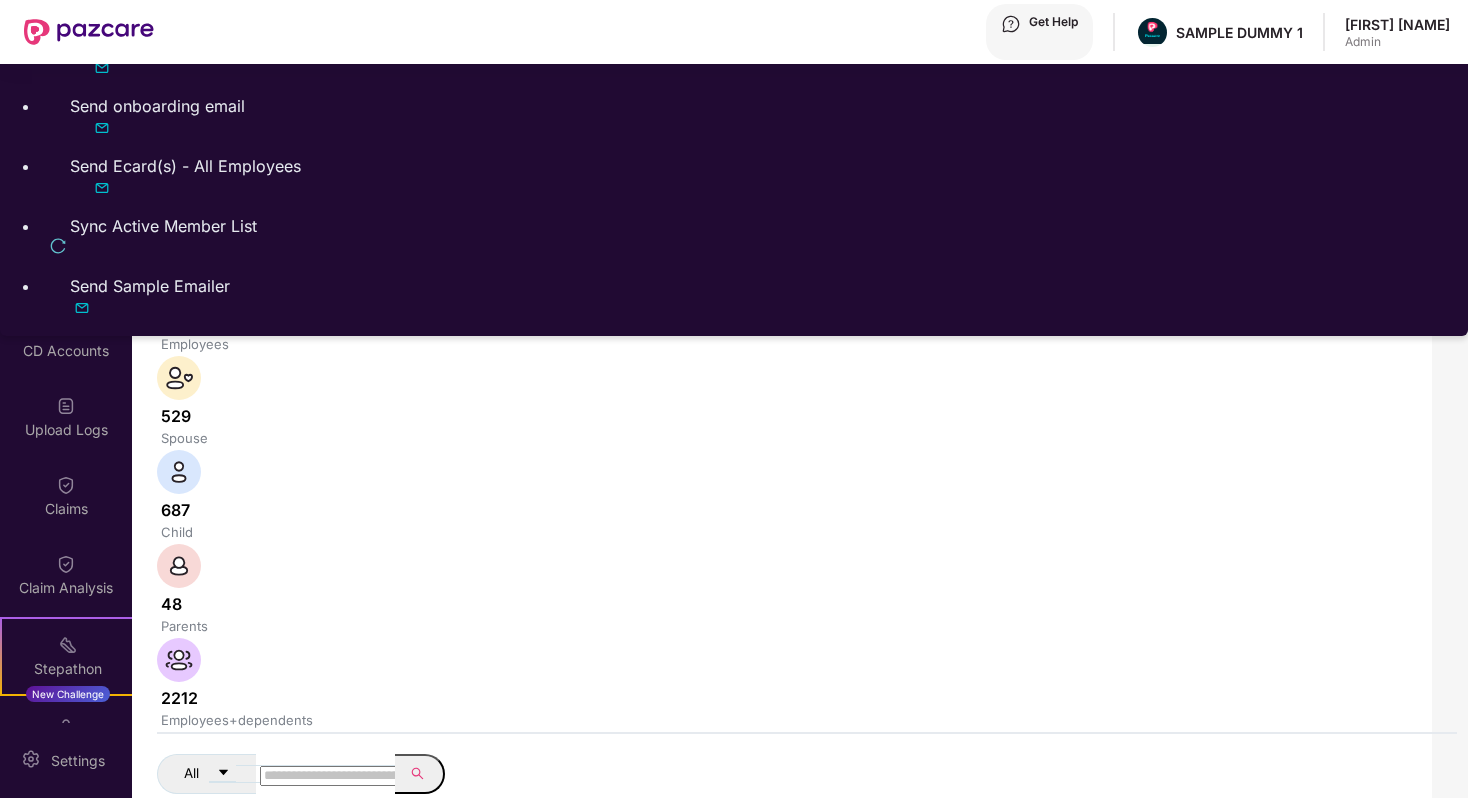 click on "Employees Filters Group Health Insurance Employee  Reports 948 Employees 529 Spouse 687 Child 48 Parents 2212 Employees+dependents All Download Filtered Report EID Employee Name Insured Name Relationship Coverage Type Endorsement Status Platform Status Joining Date Manage                   temp_[NAME] SA [FIRST] [NAME]   [EMAIL] [FIRST] [NAME] Self ESCP New Not Verified [DATE] temp_[FIRST] A [FIRST]   [EMAIL] [FIRST]  Self ESCP New Not Verified [DATE] temp_[LAST] C [LAST]   [EMAIL] [LAST]  Self ESCP New Not Verified [DATE] temp_[FIRST] AM [FIRST] [NAME]   [EMAIL] [FIRST] [NAME] Self ESCP New Not Verified [DATE] E110023 PM [FIRST] [COMPANY]   [EMAIL] [FIRST] [COMPANY] Self ESCP New Not Verified [DATE] temp_[FIRST] S [FIRST]   [EMAIL] [FIRST]  Self ESCP New Not Verified [DATE] temp_[FIRST] S [FIRST]   [EMAIL] [FIRST]  Self ESCP New AG" at bounding box center [782, 716] 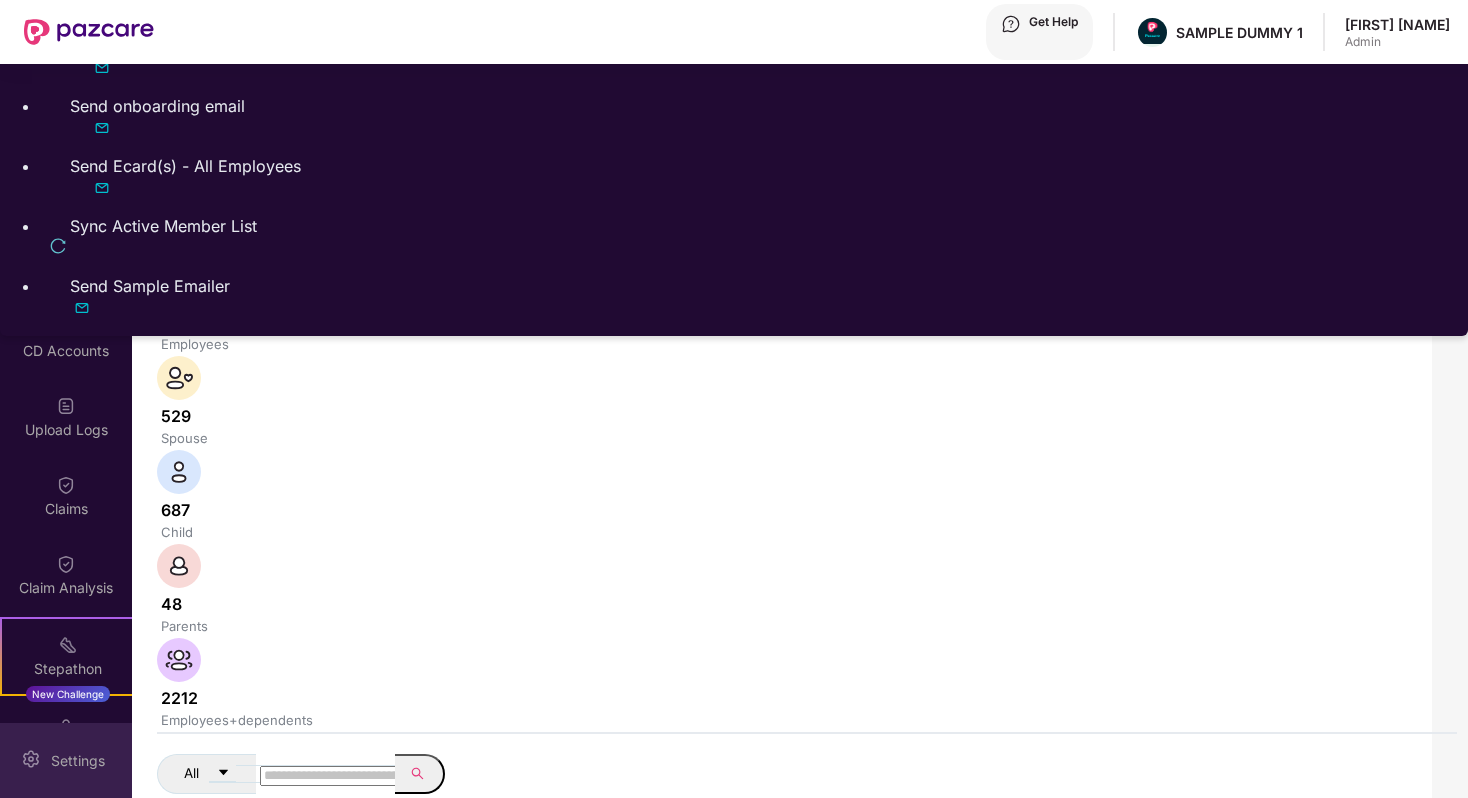 click on "Settings" at bounding box center [78, 761] 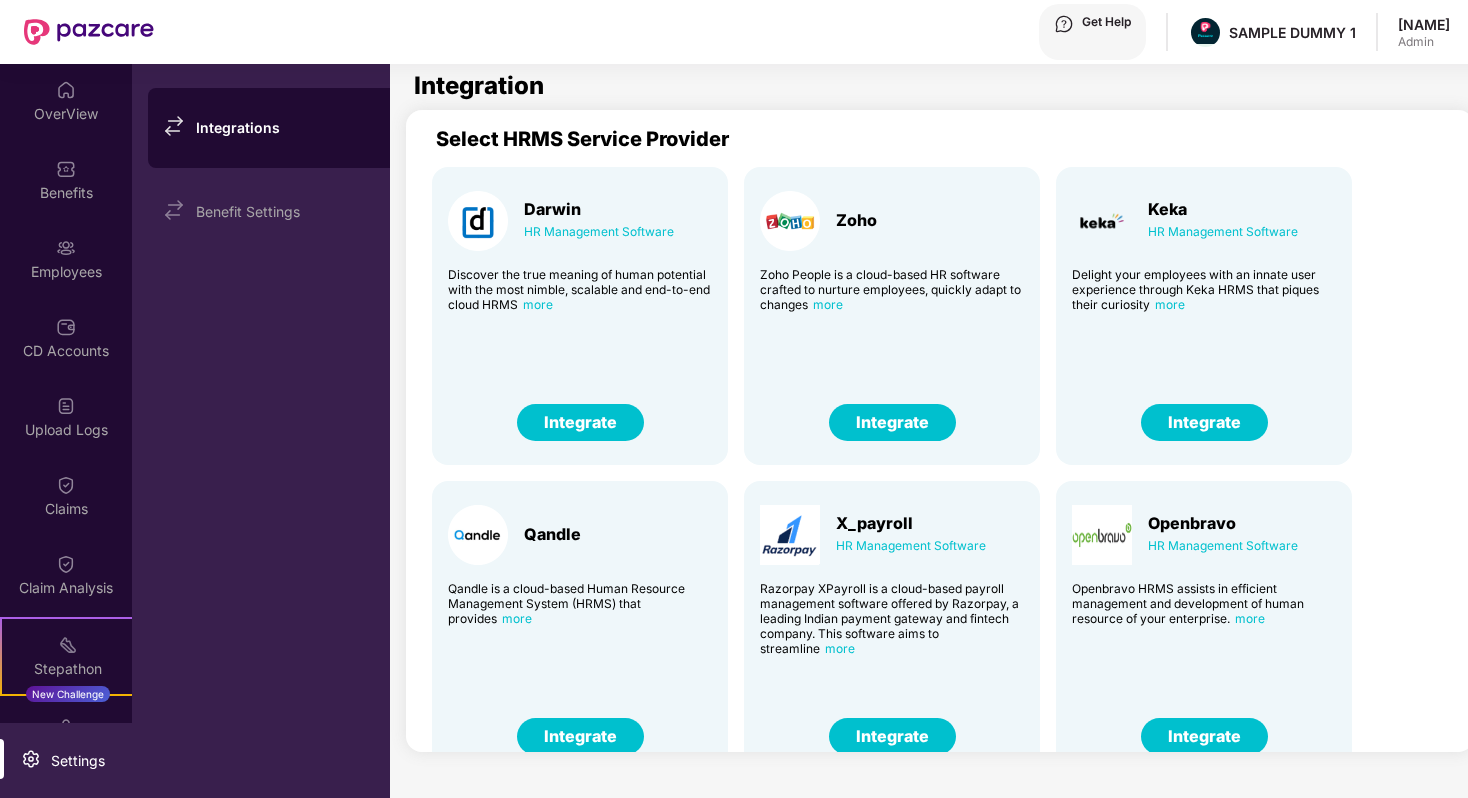 scroll, scrollTop: 0, scrollLeft: 0, axis: both 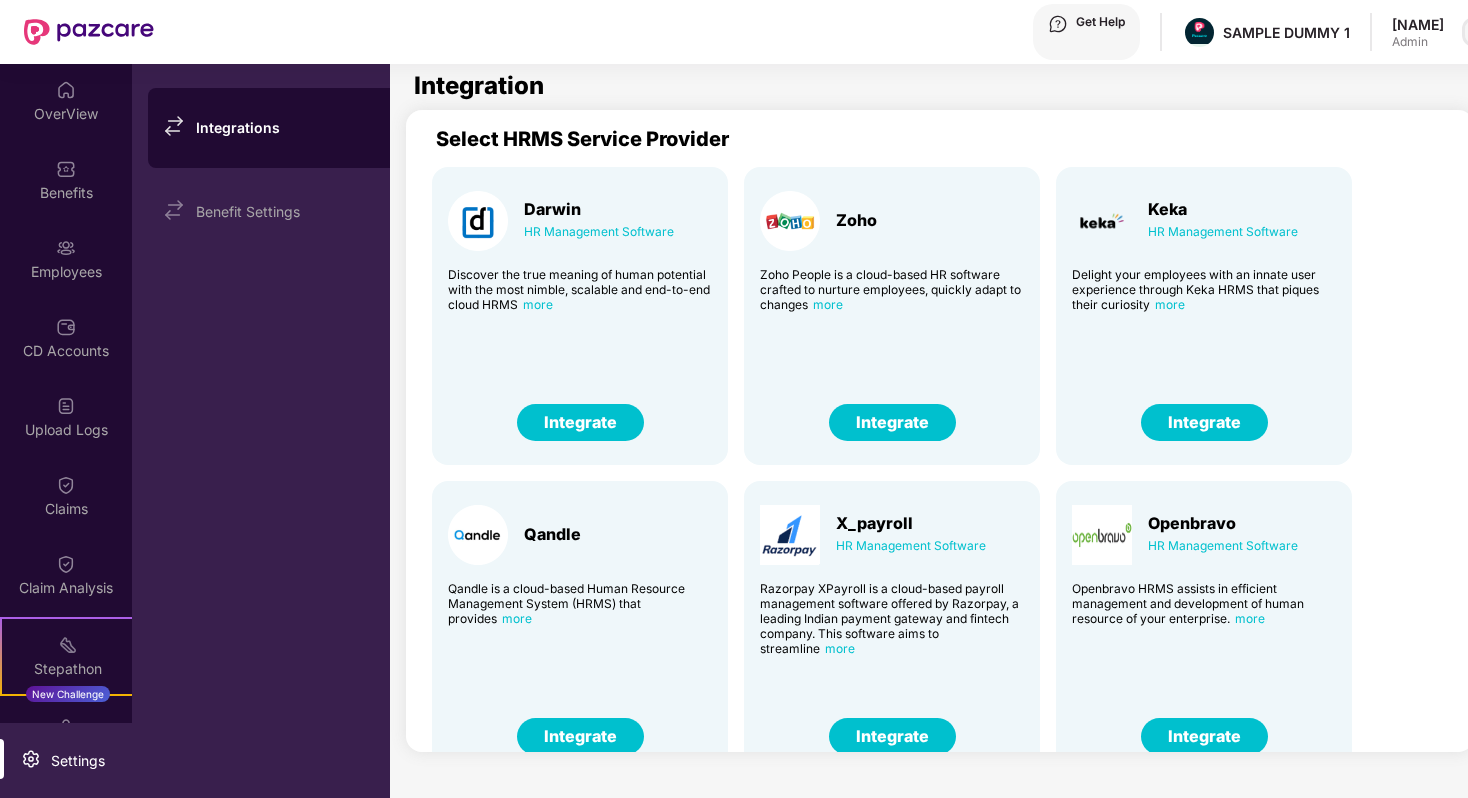 click at bounding box center [1477, 32] 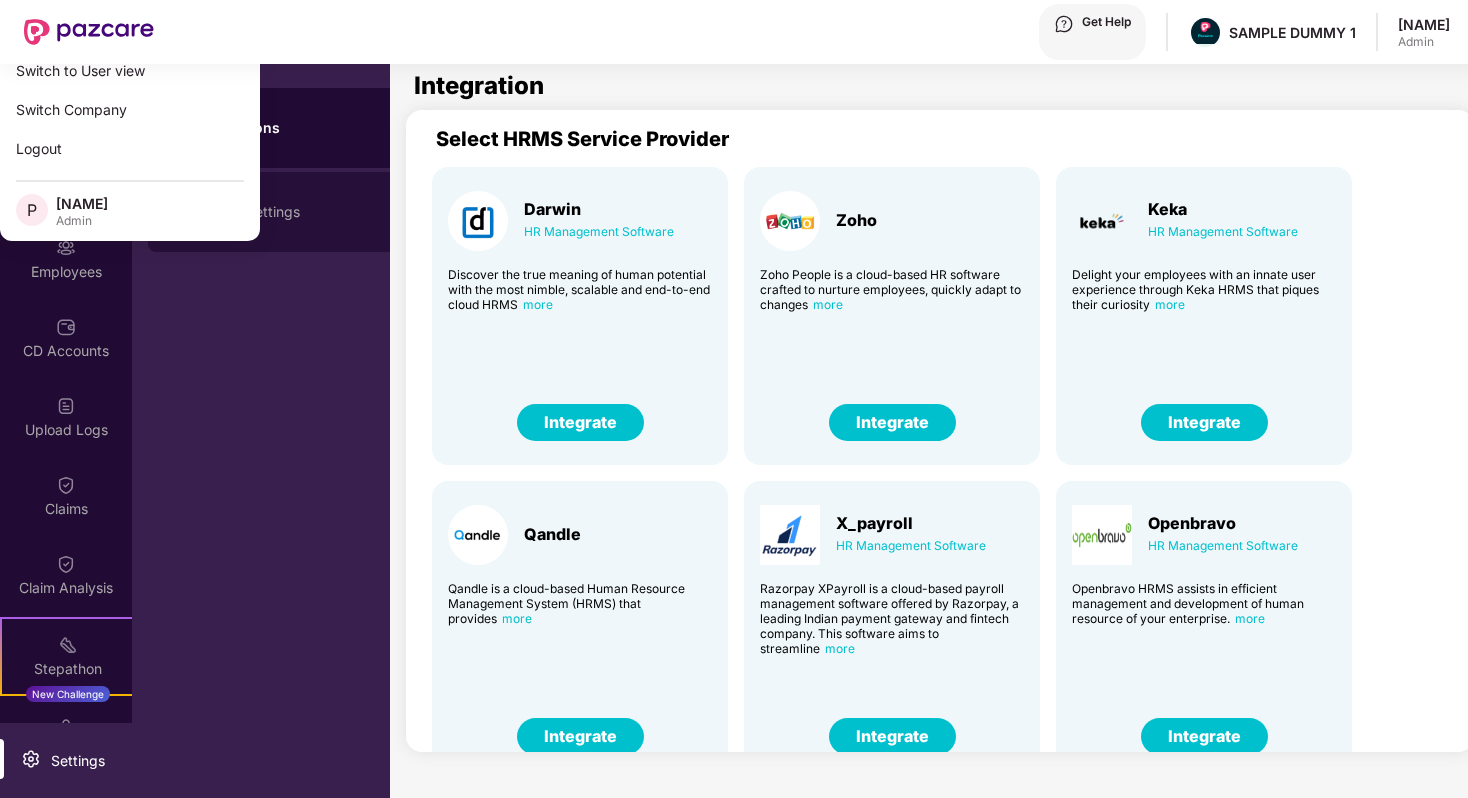 click on "Benefit Settings" at bounding box center [277, 212] 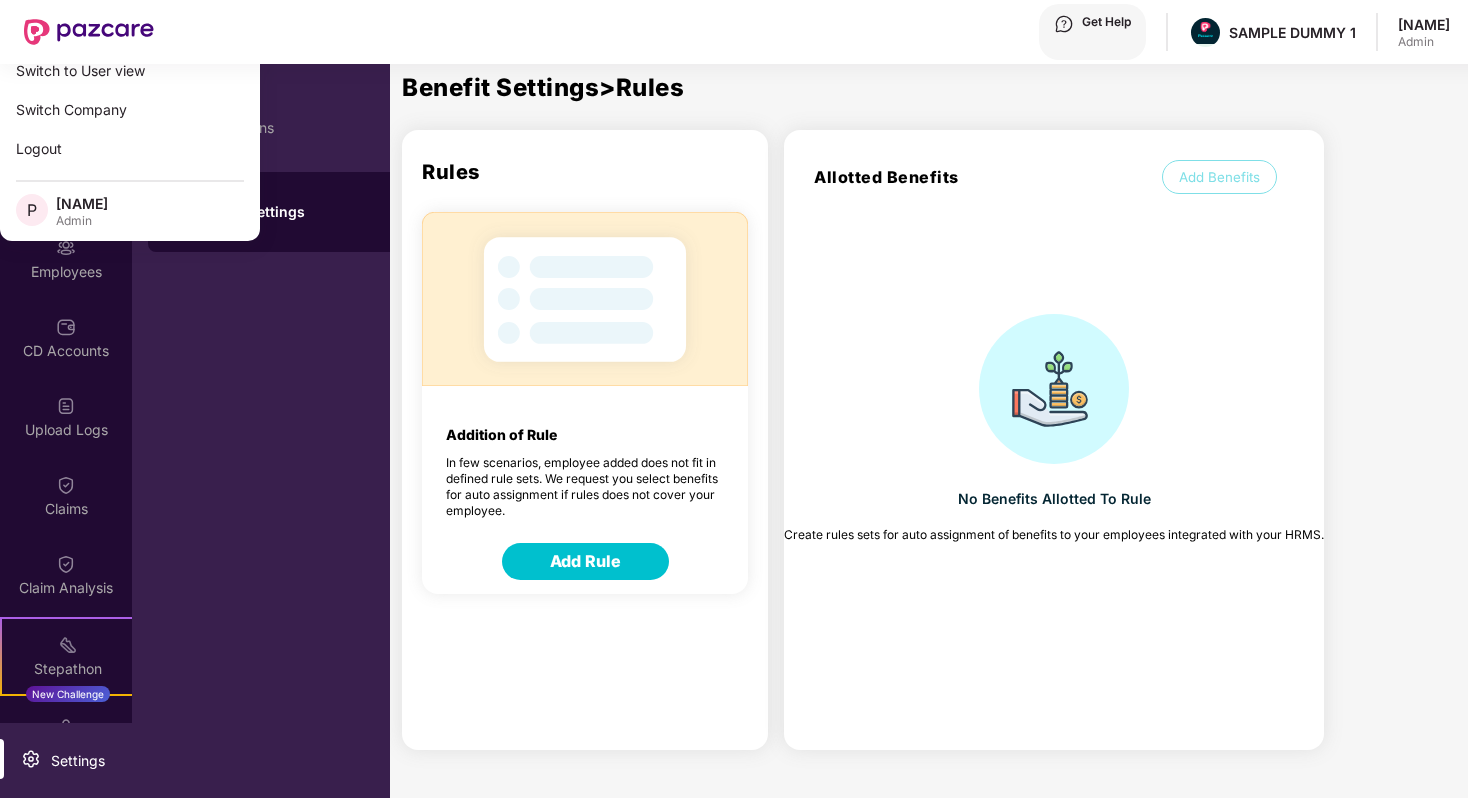 click on "Add Rule" at bounding box center (585, 561) 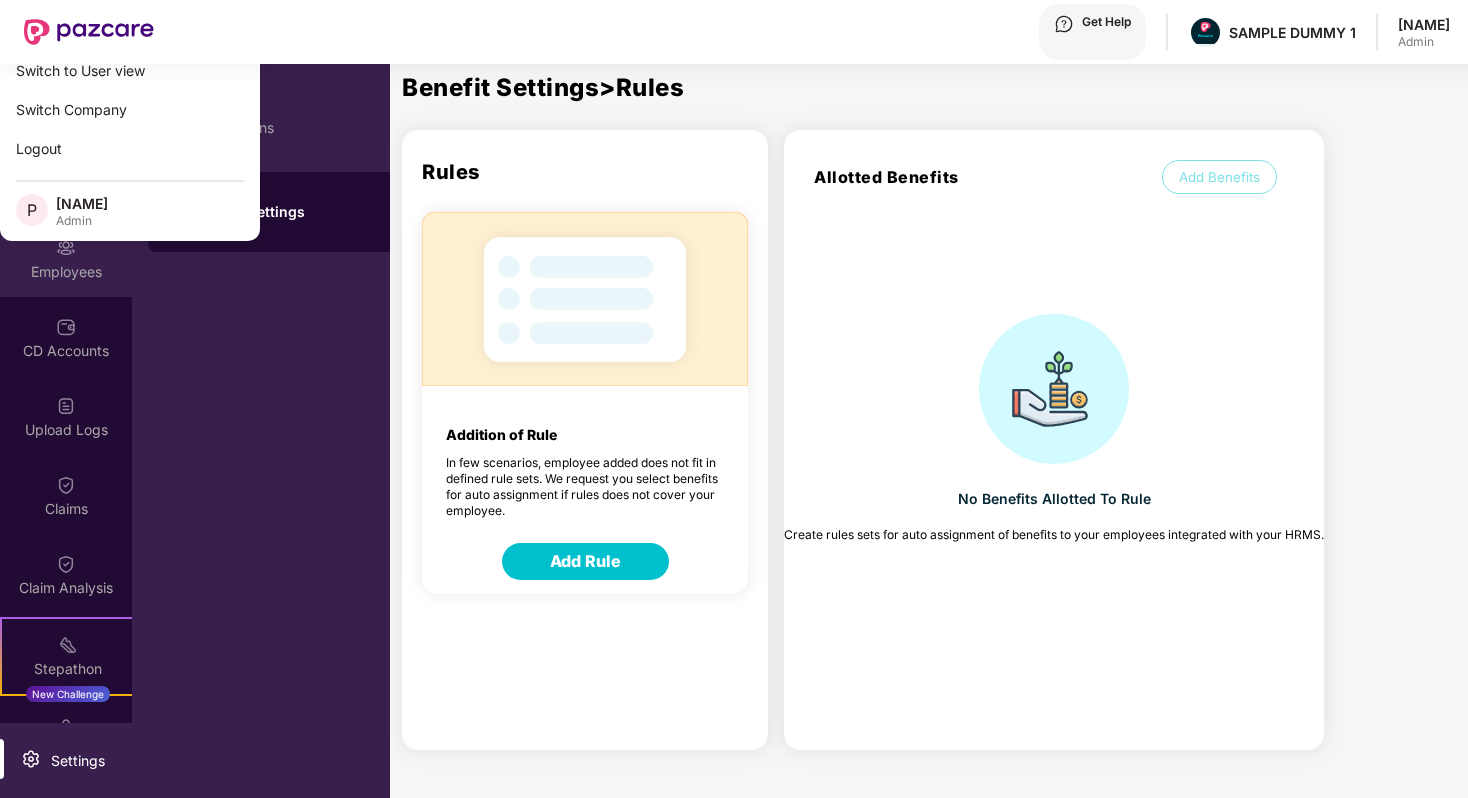 click on "Employees" at bounding box center (66, 259) 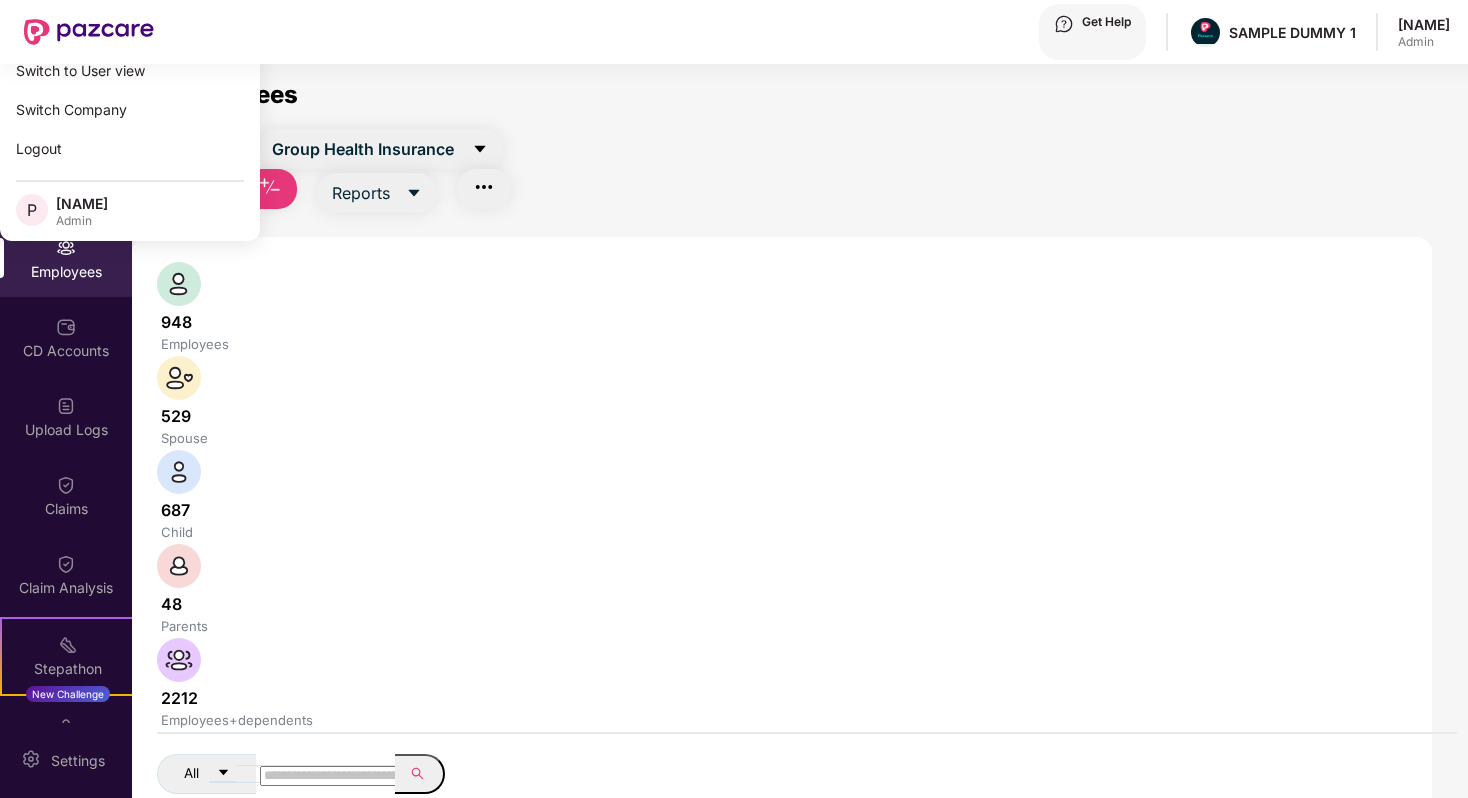 click at bounding box center (484, 189) 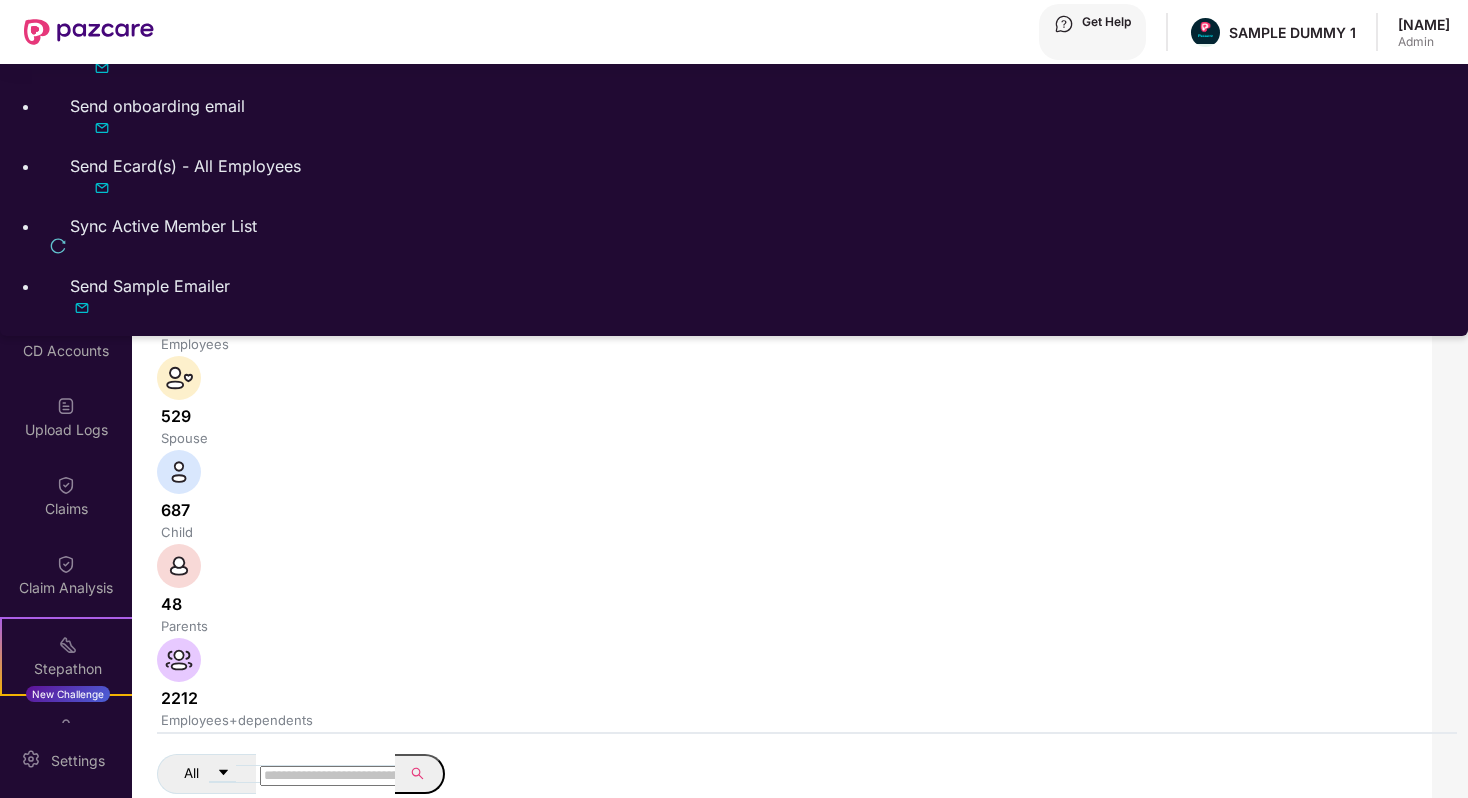 click on "Filters" at bounding box center (199, 149) 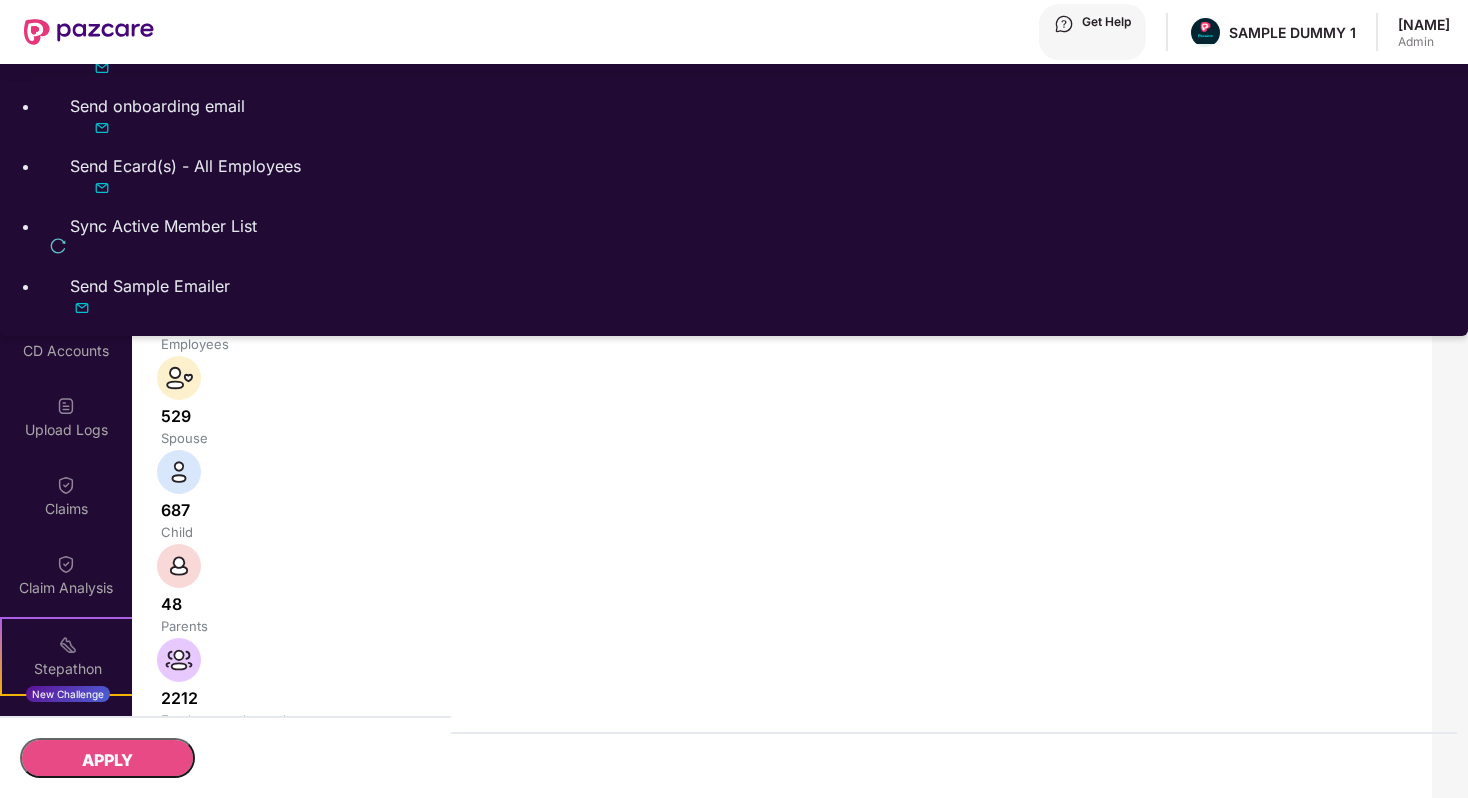 click at bounding box center [423, 828] 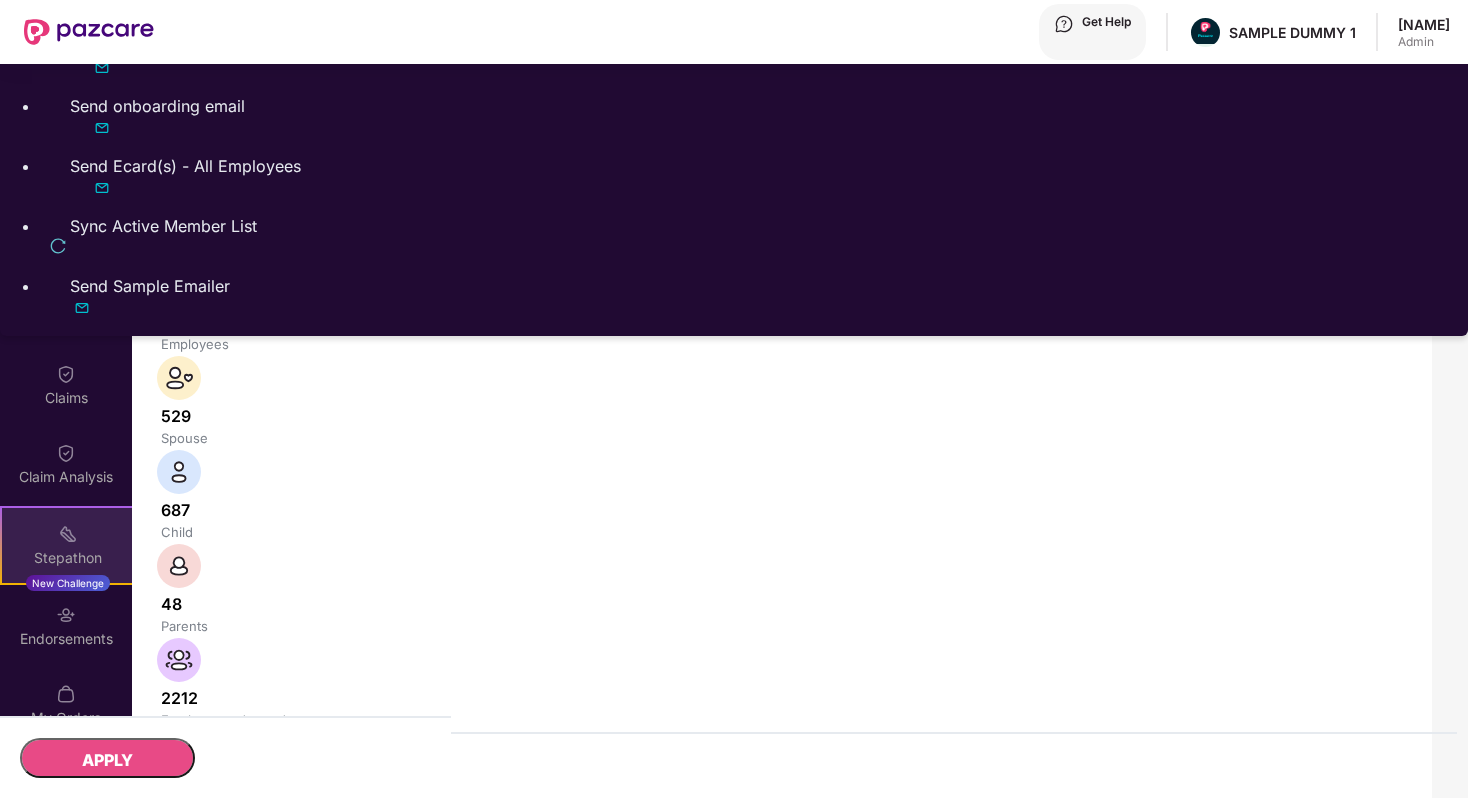 scroll, scrollTop: 150, scrollLeft: 0, axis: vertical 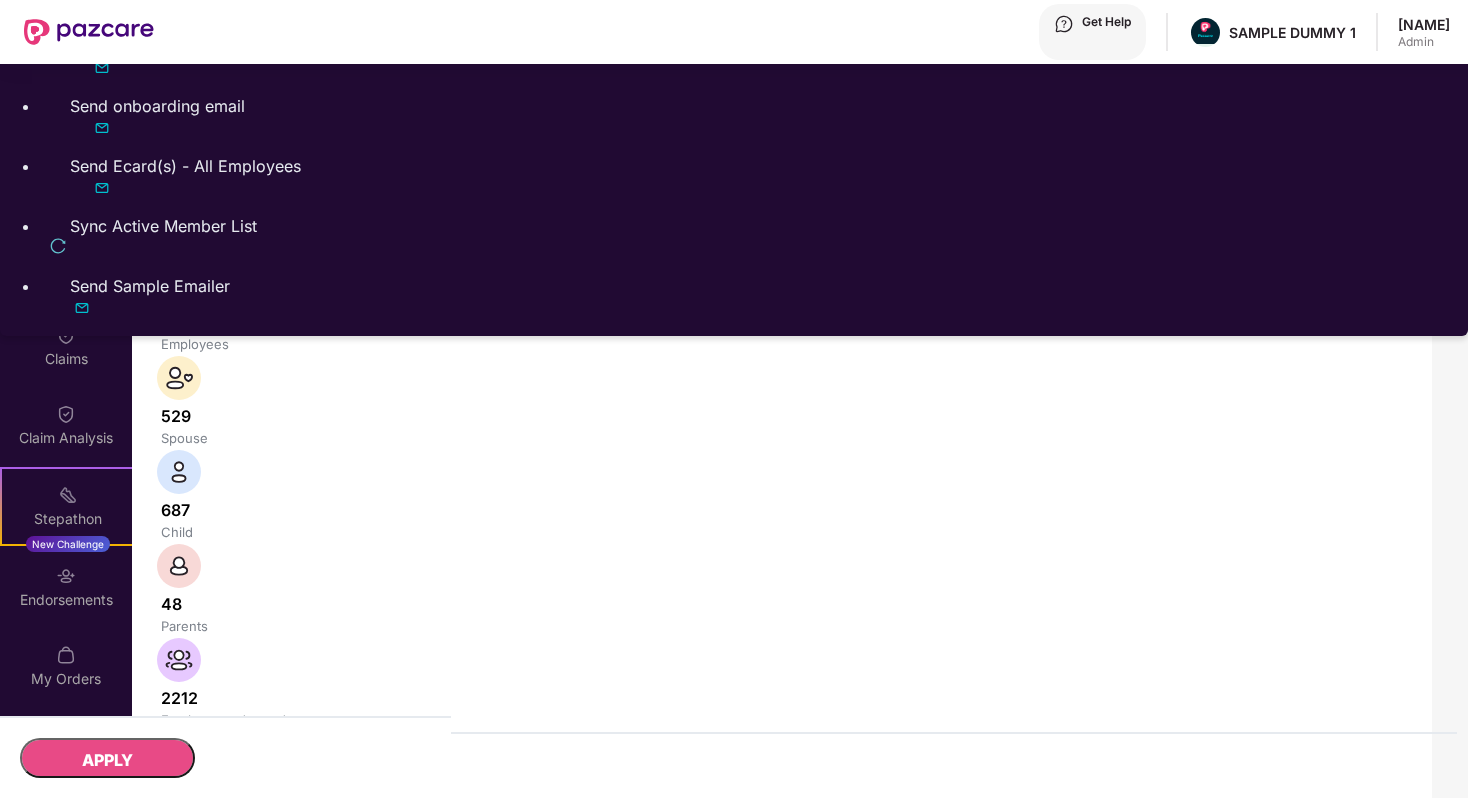 click on "Reports" at bounding box center (363, 149) 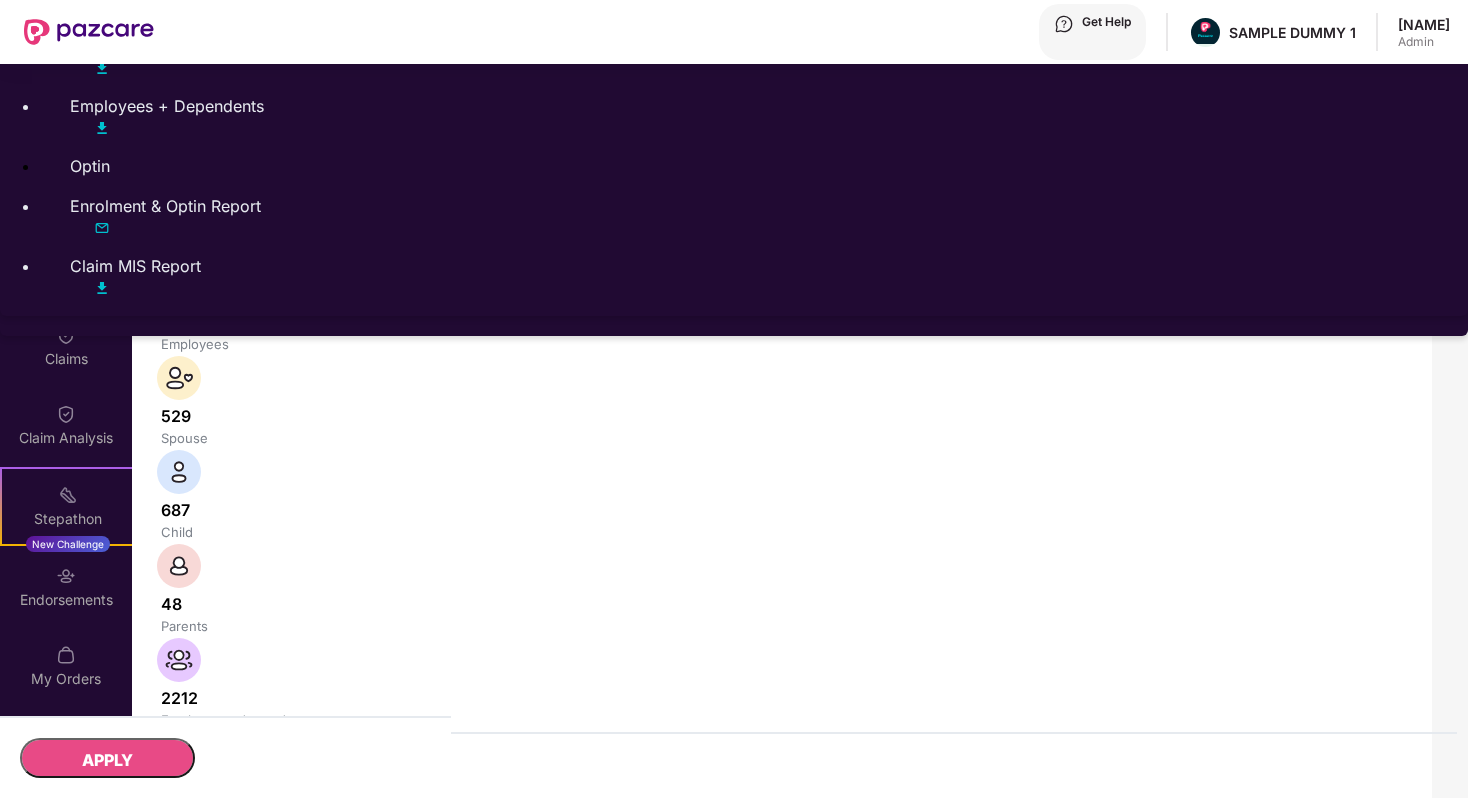 click on "Filters Group Health Insurance Employee  Reports" at bounding box center [782, 169] 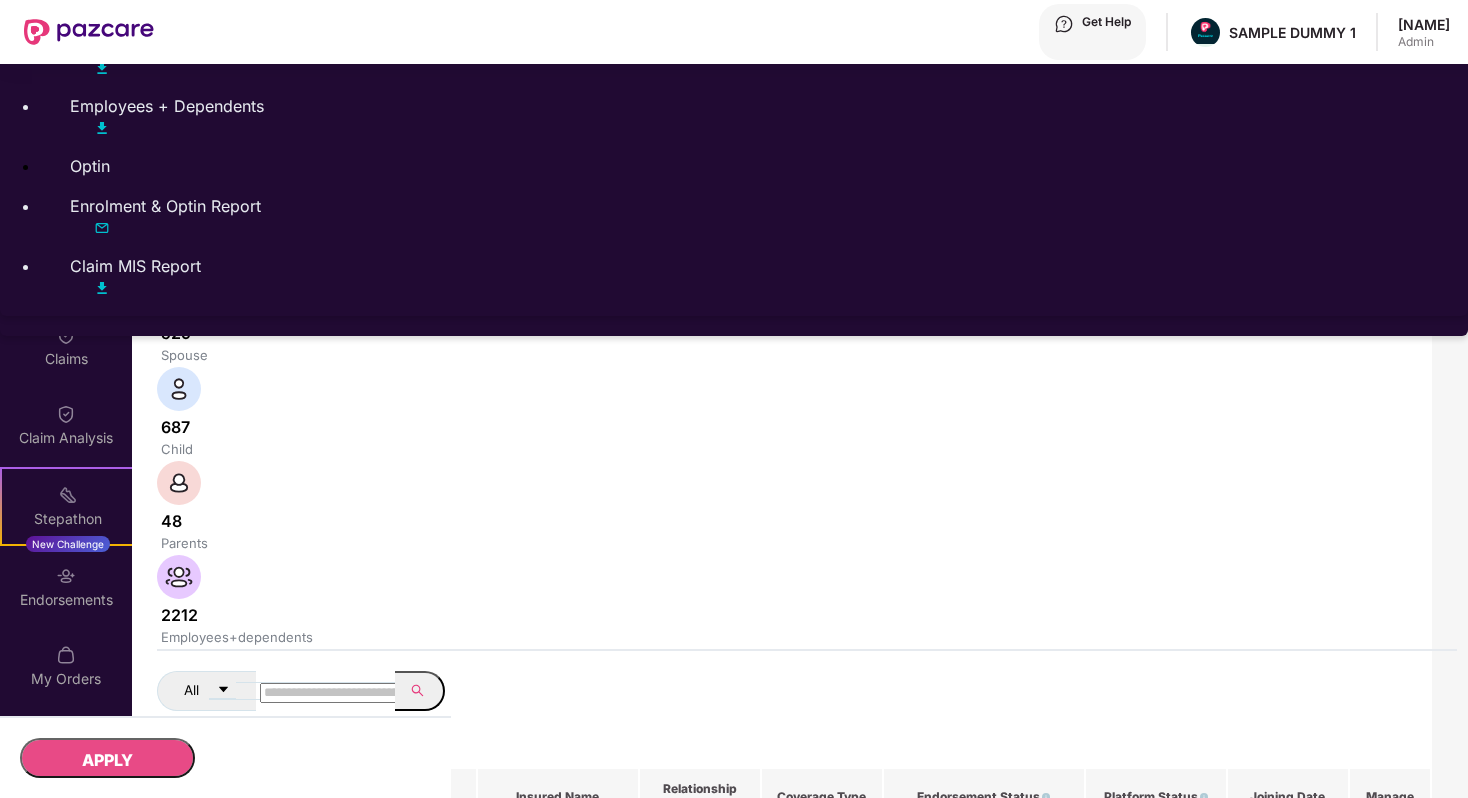 scroll, scrollTop: 0, scrollLeft: 0, axis: both 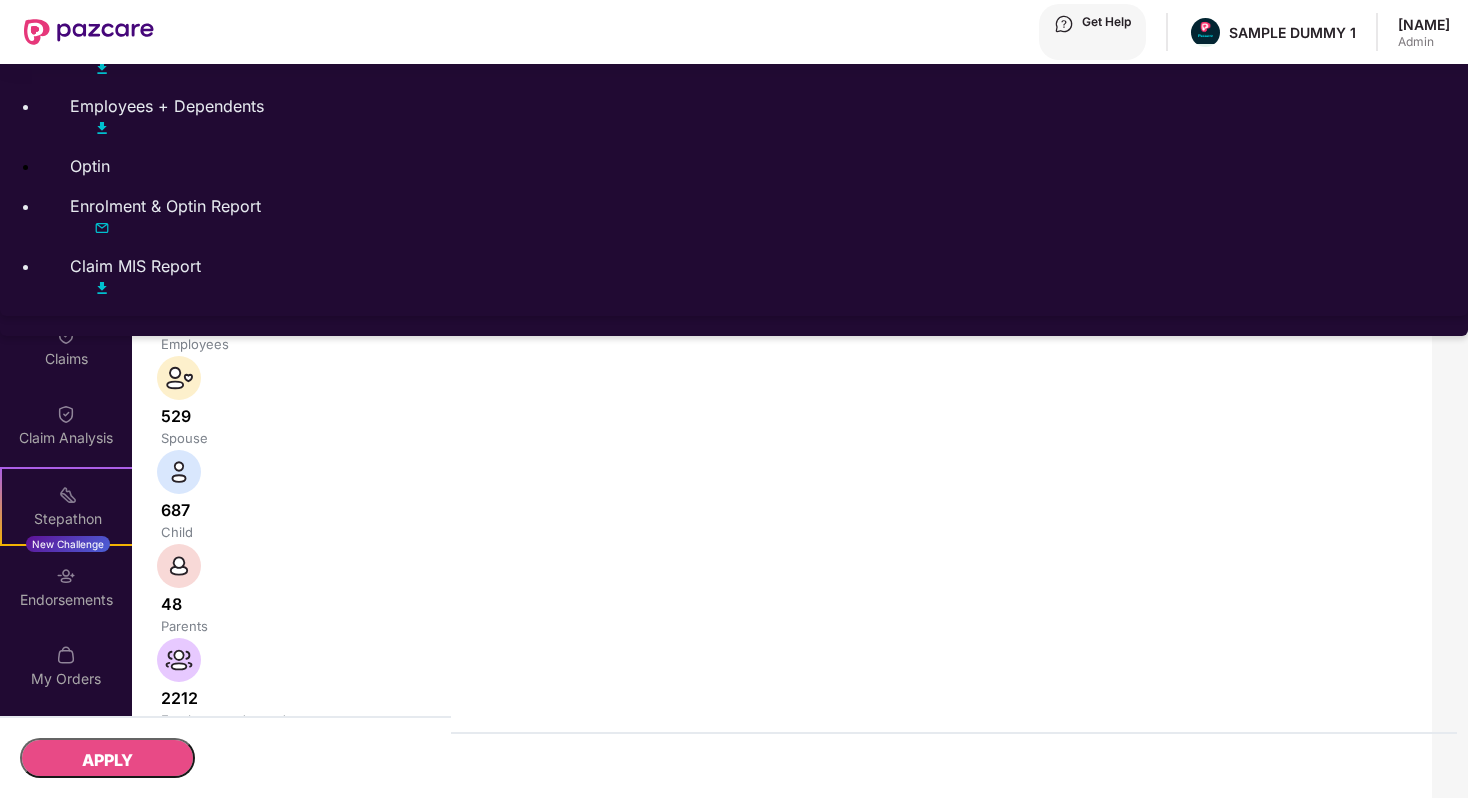 click at bounding box center [1377, 932] 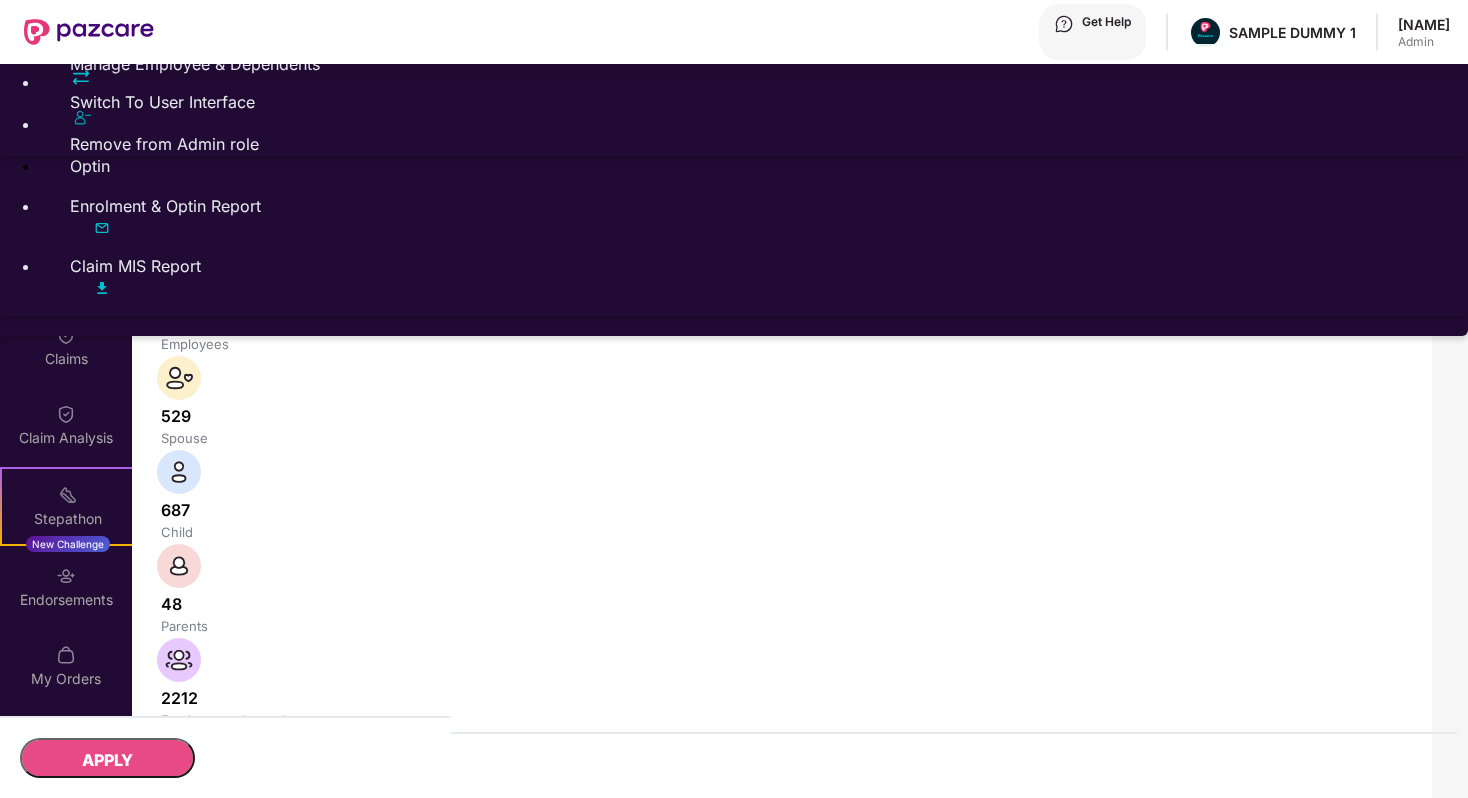 click on "Filters Group Health Insurance Employee  Reports" at bounding box center (782, 169) 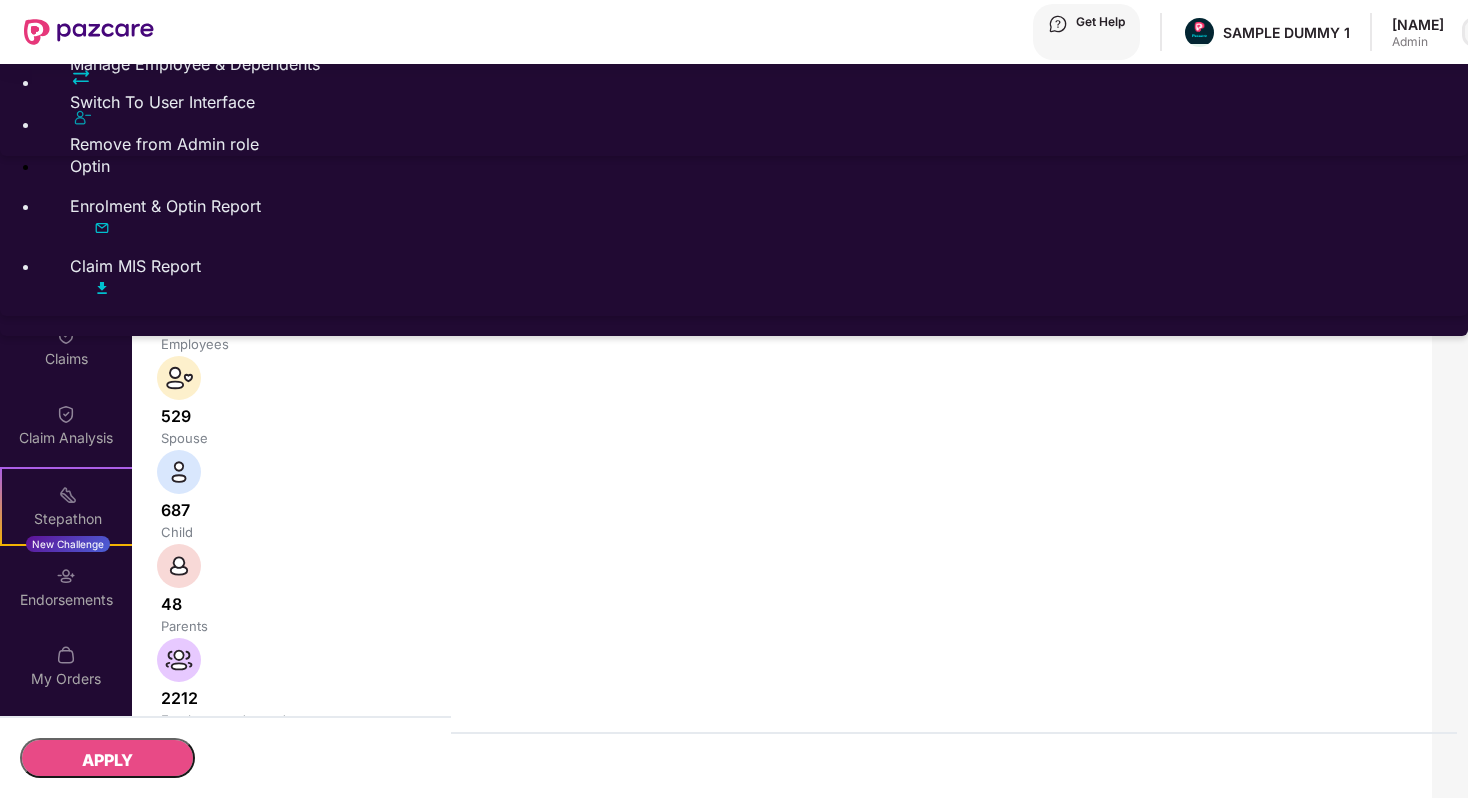 click at bounding box center (1477, 32) 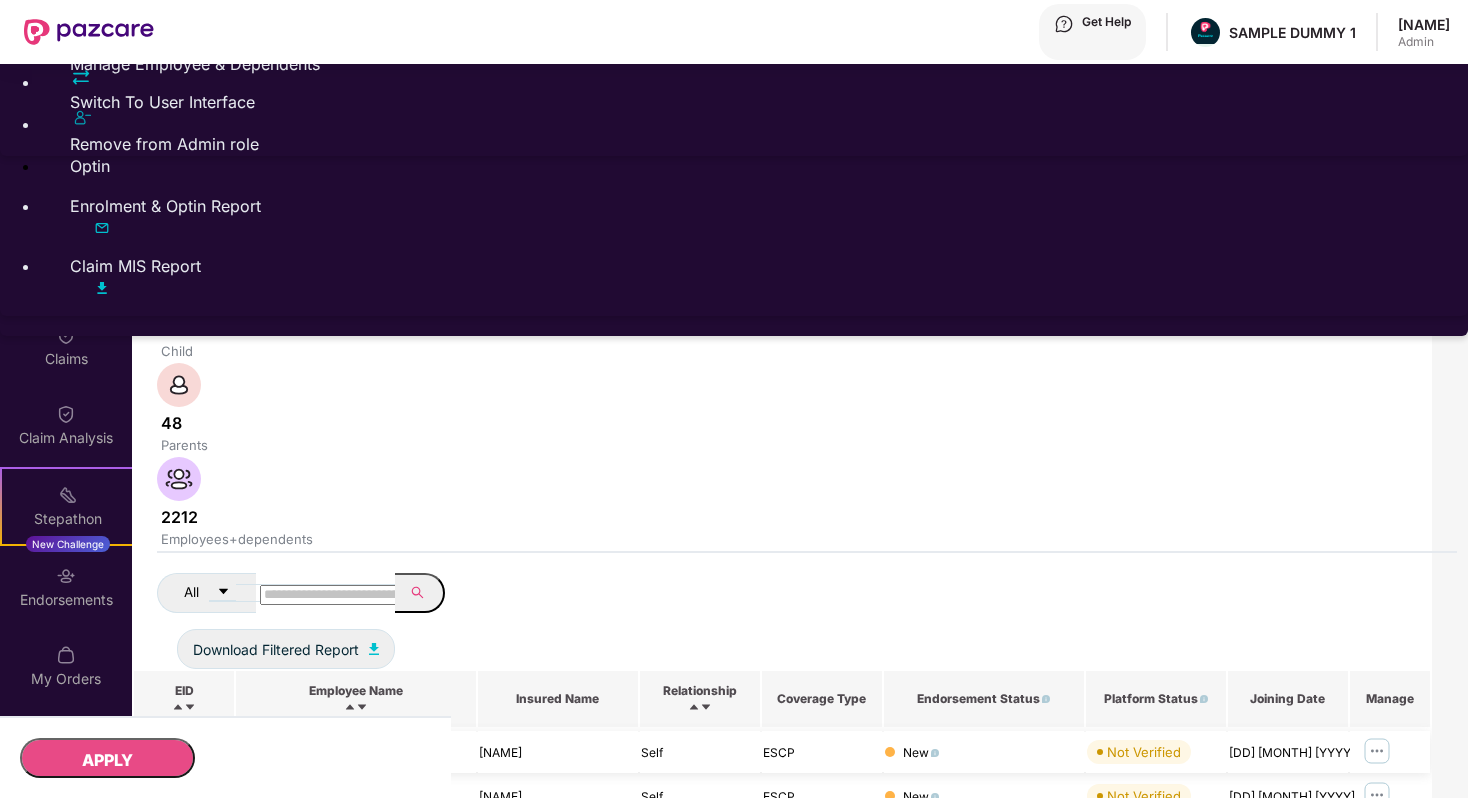 scroll, scrollTop: 118, scrollLeft: 0, axis: vertical 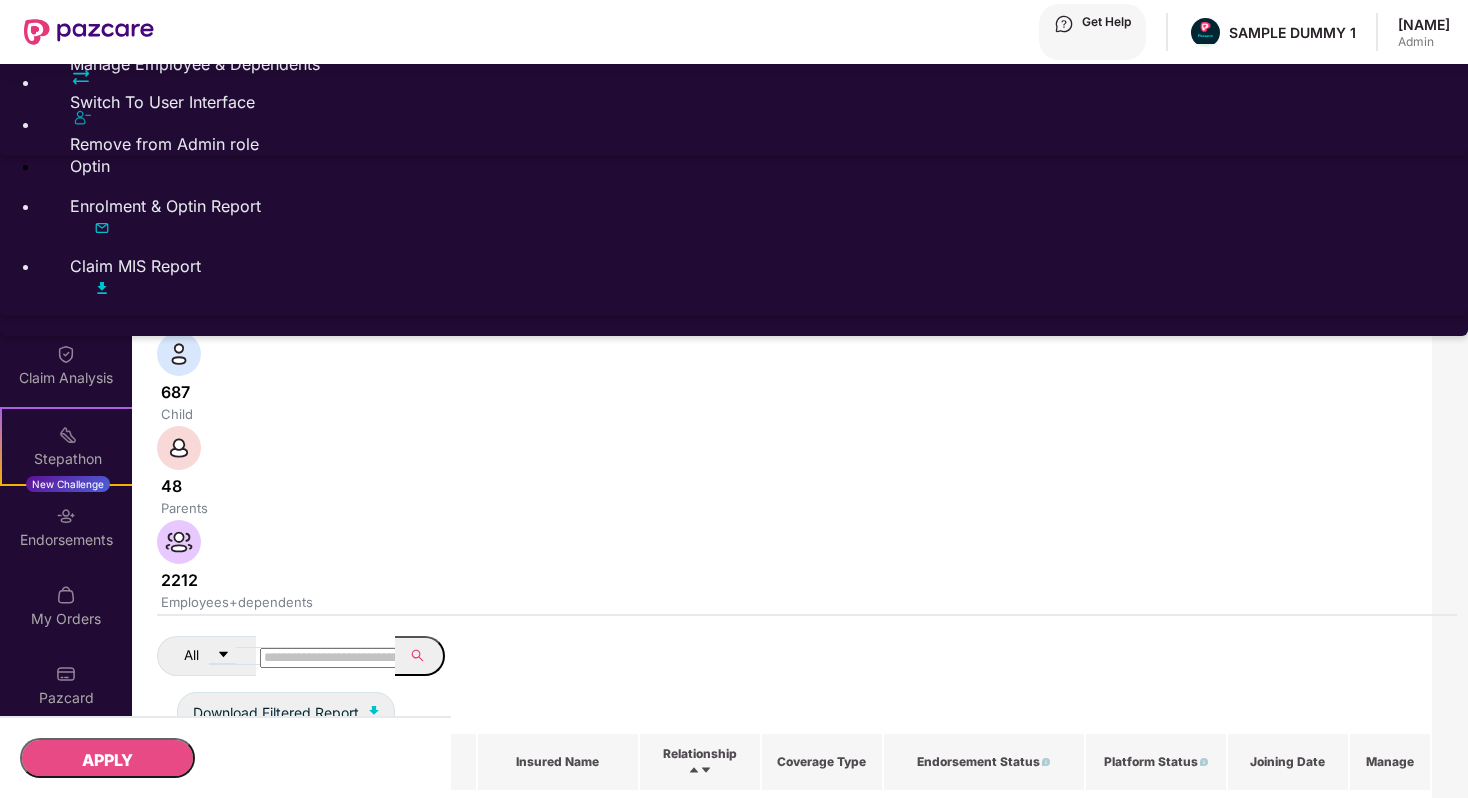 click on "Settings" at bounding box center [66, 760] 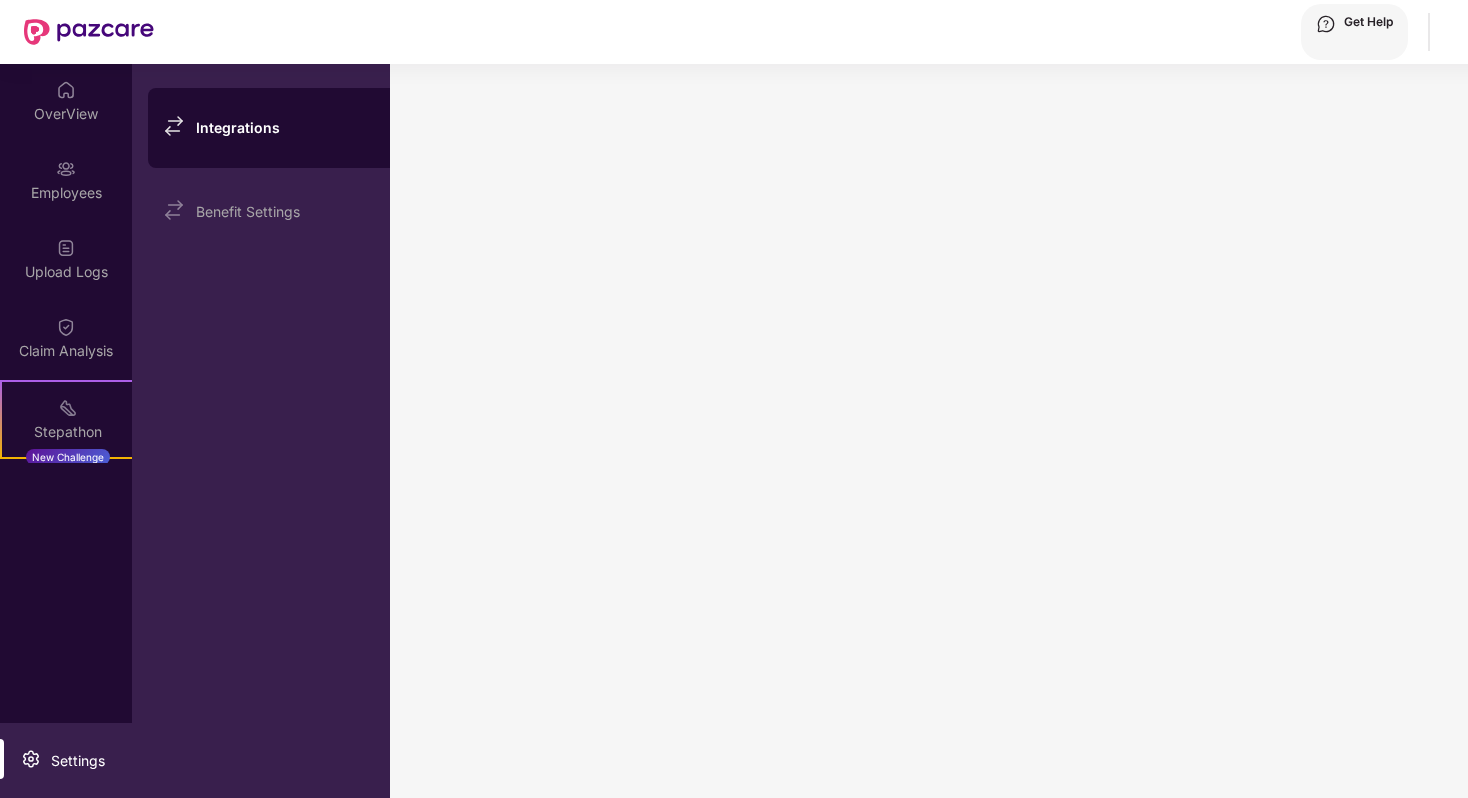 scroll, scrollTop: 0, scrollLeft: 0, axis: both 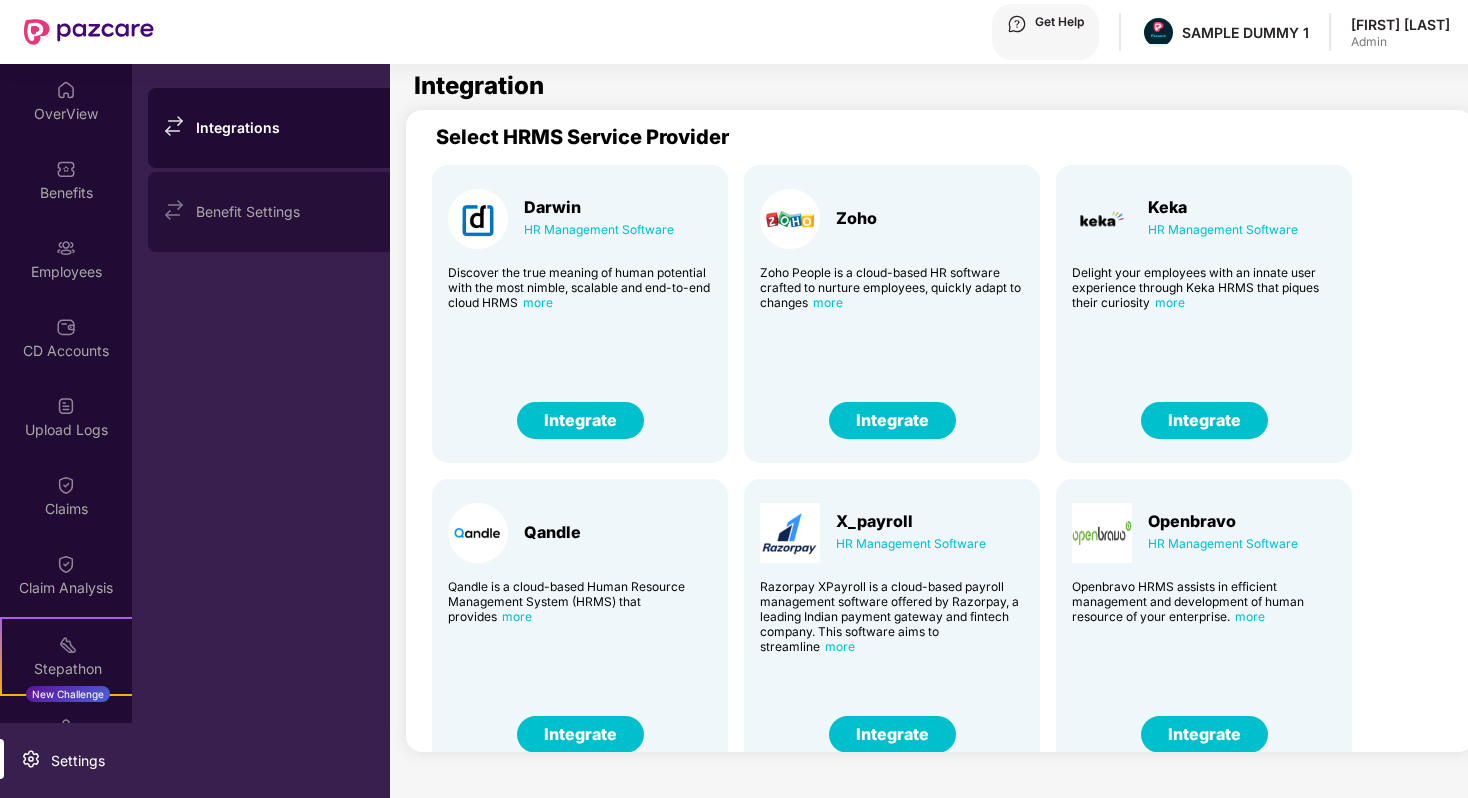 click on "Benefit Settings" at bounding box center (293, 212) 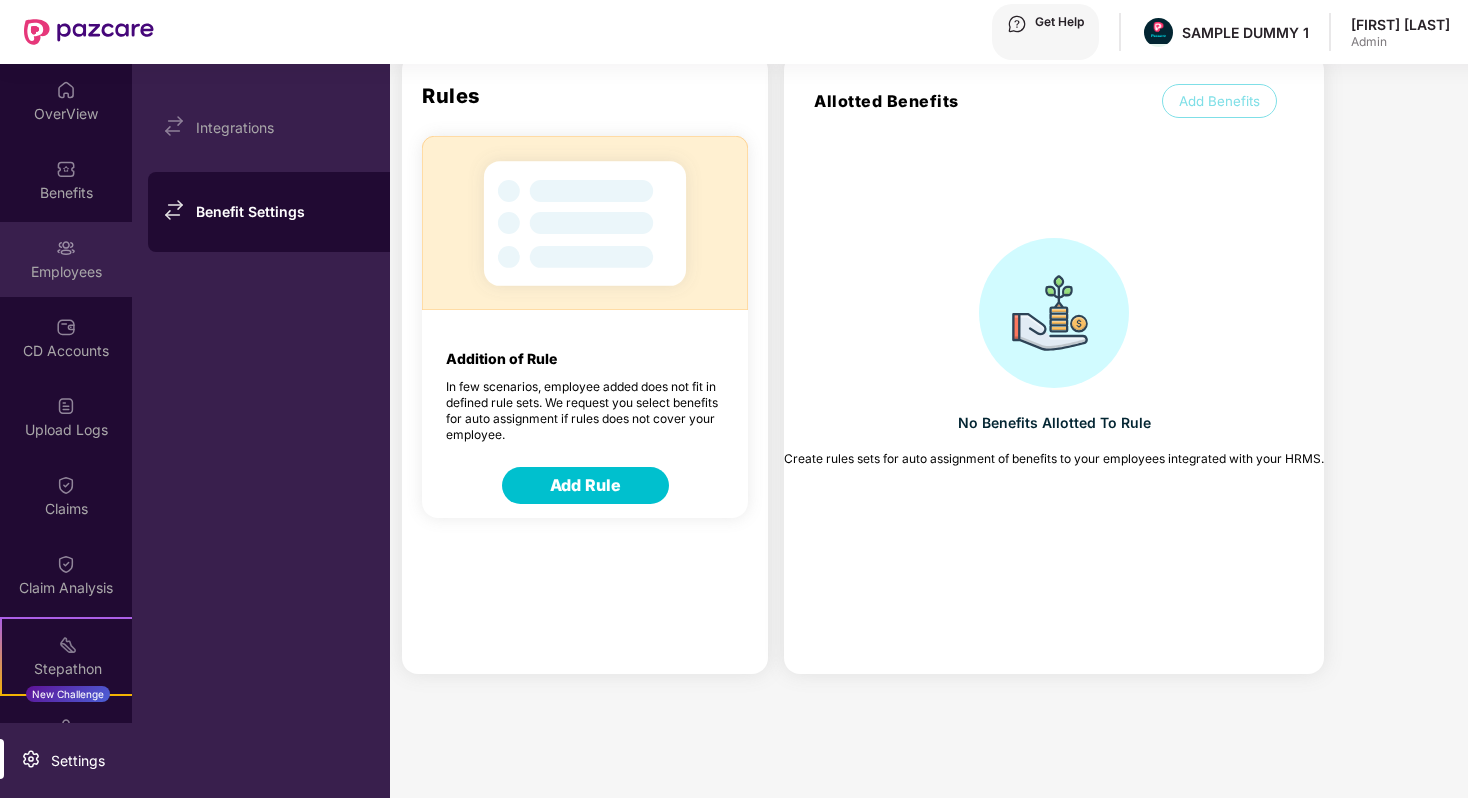 click on "Employees" at bounding box center [66, 259] 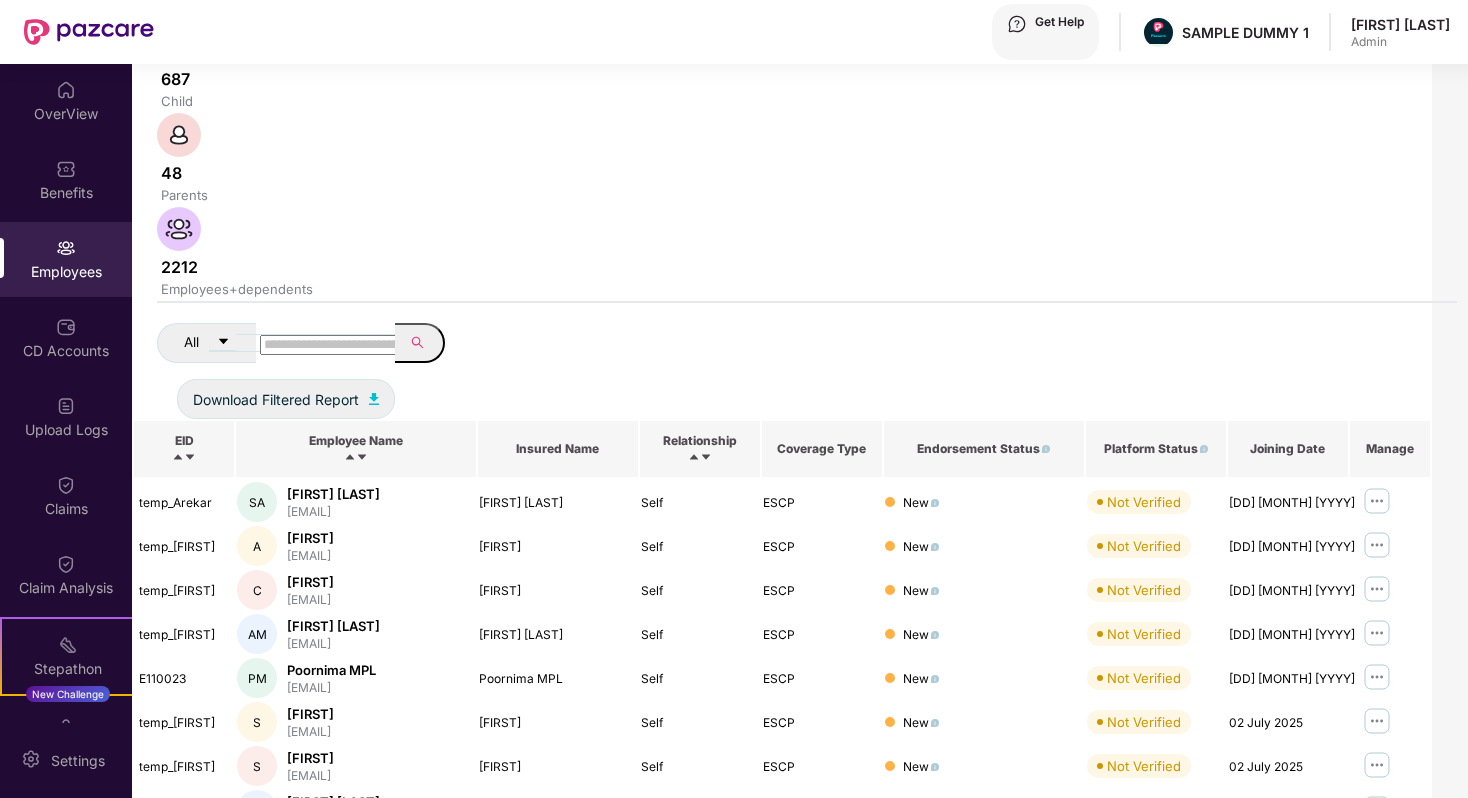 scroll, scrollTop: 228, scrollLeft: 0, axis: vertical 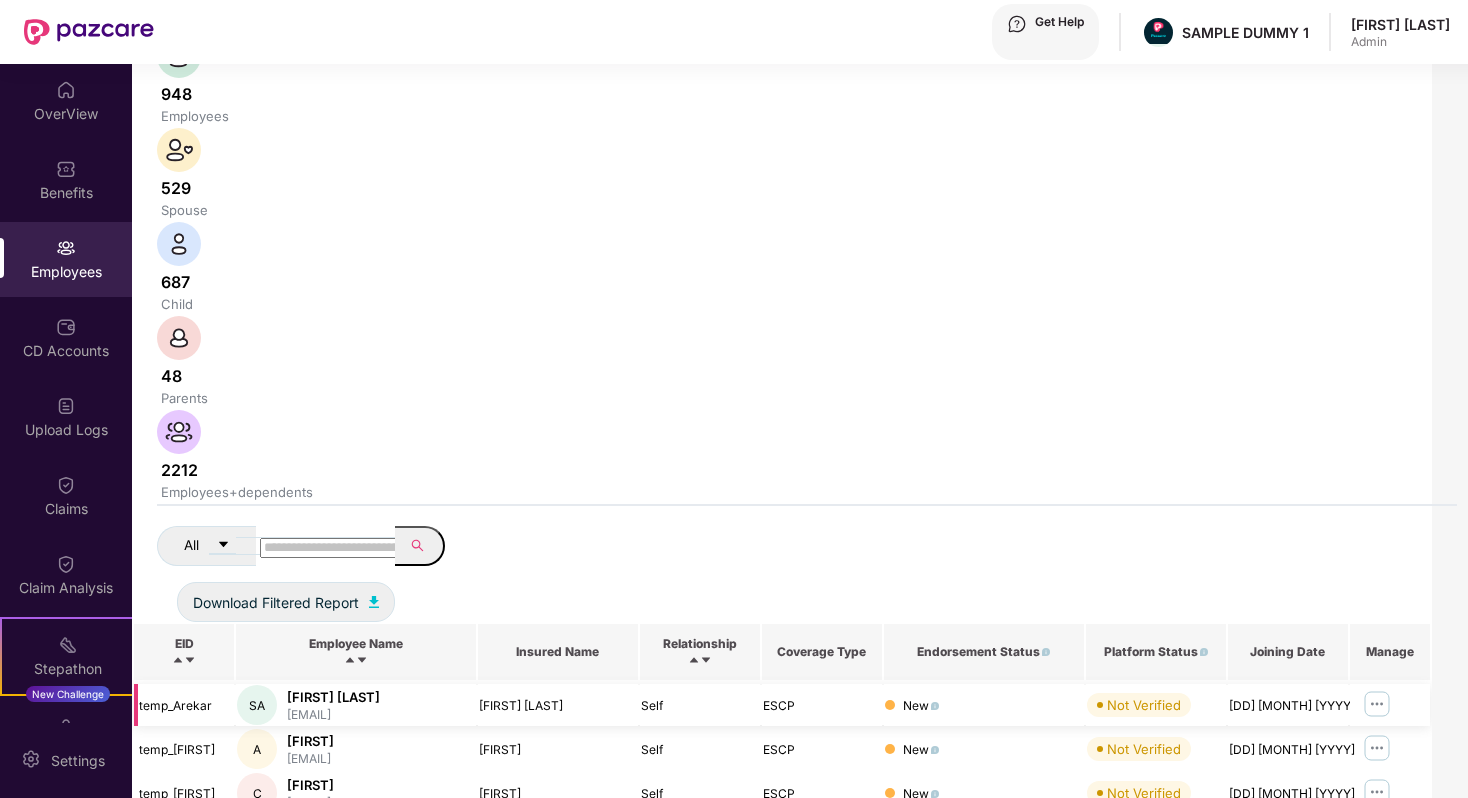 click at bounding box center [1377, 704] 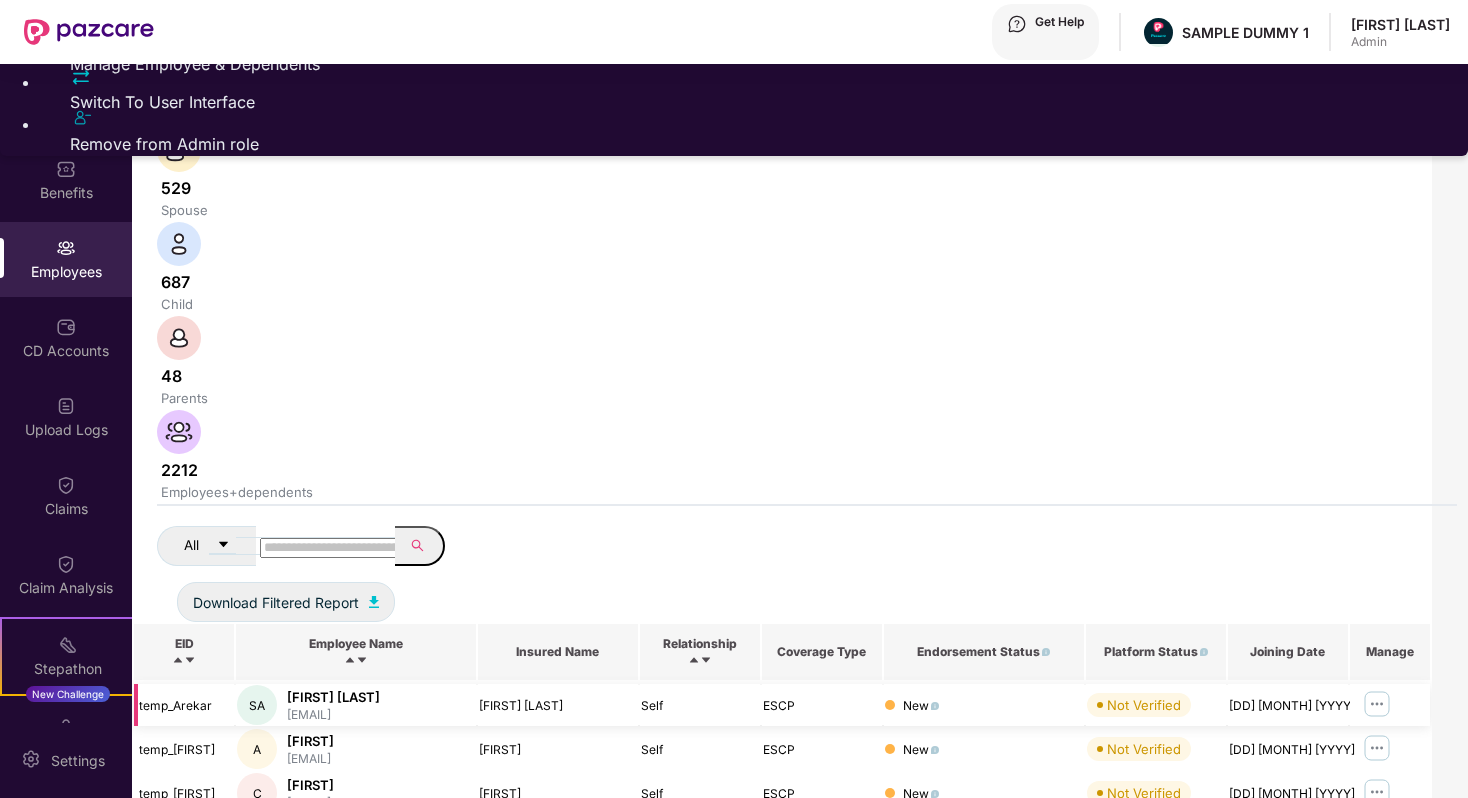 click on "Not Verified" at bounding box center (1156, 705) 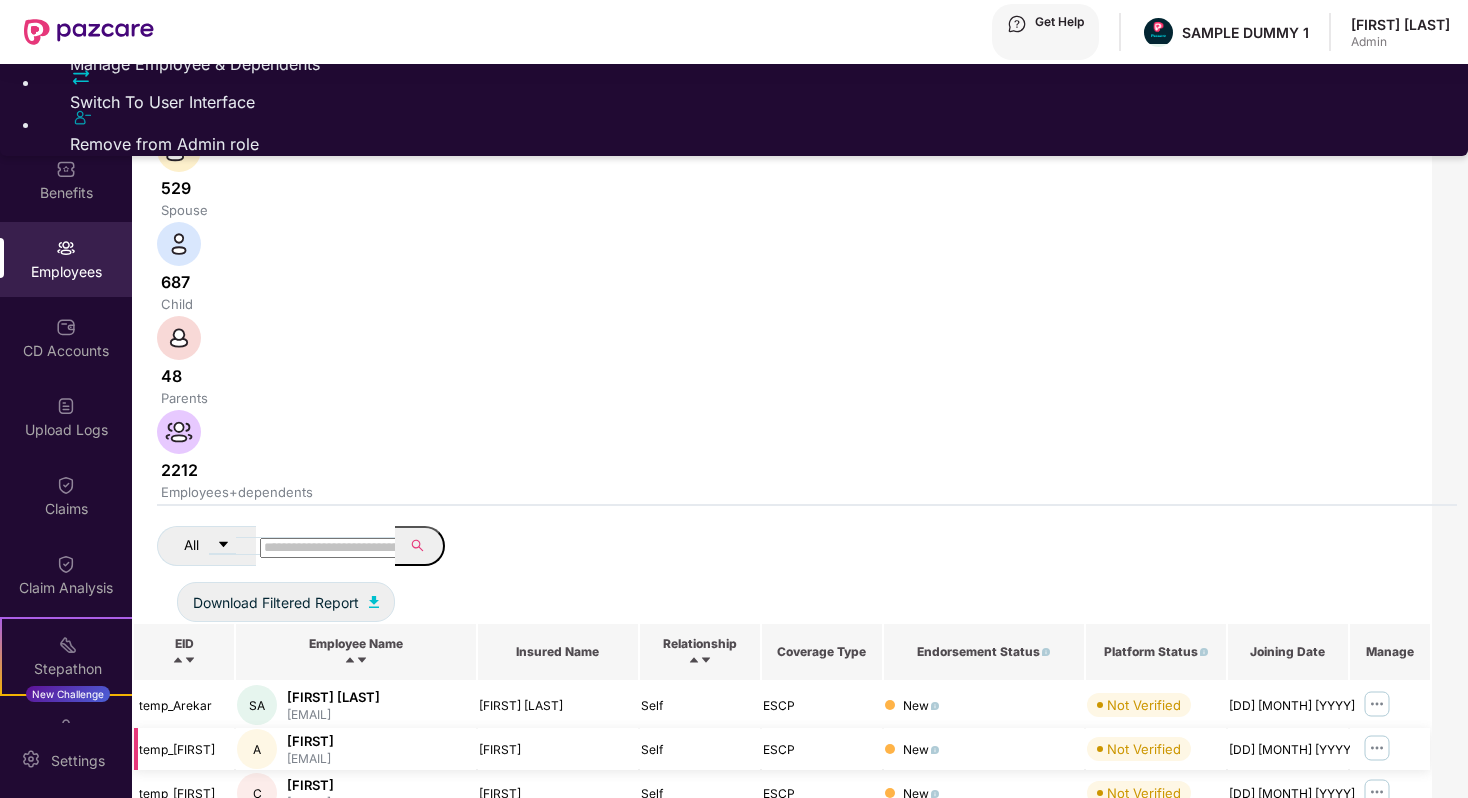 click on "Self" at bounding box center [700, 749] 